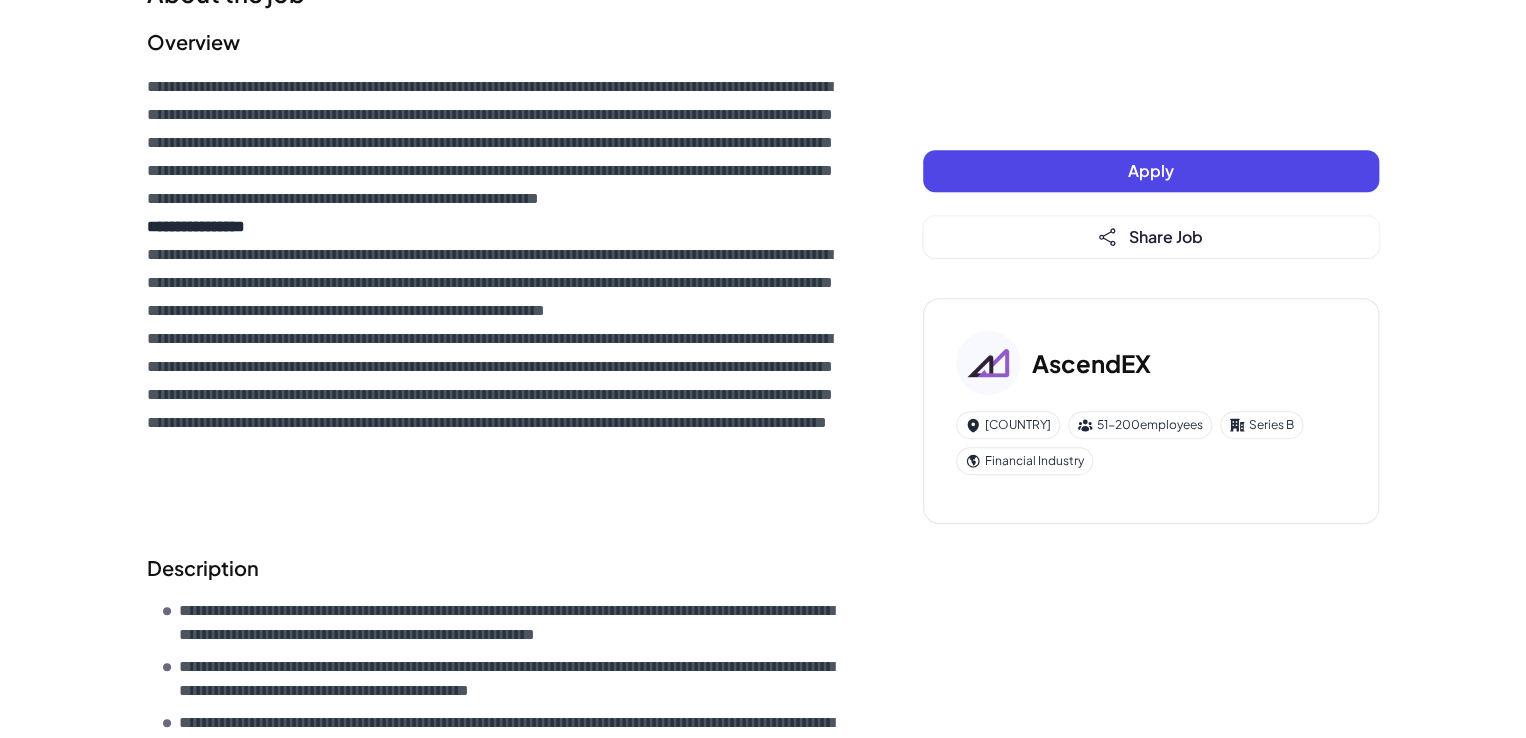 scroll, scrollTop: 400, scrollLeft: 0, axis: vertical 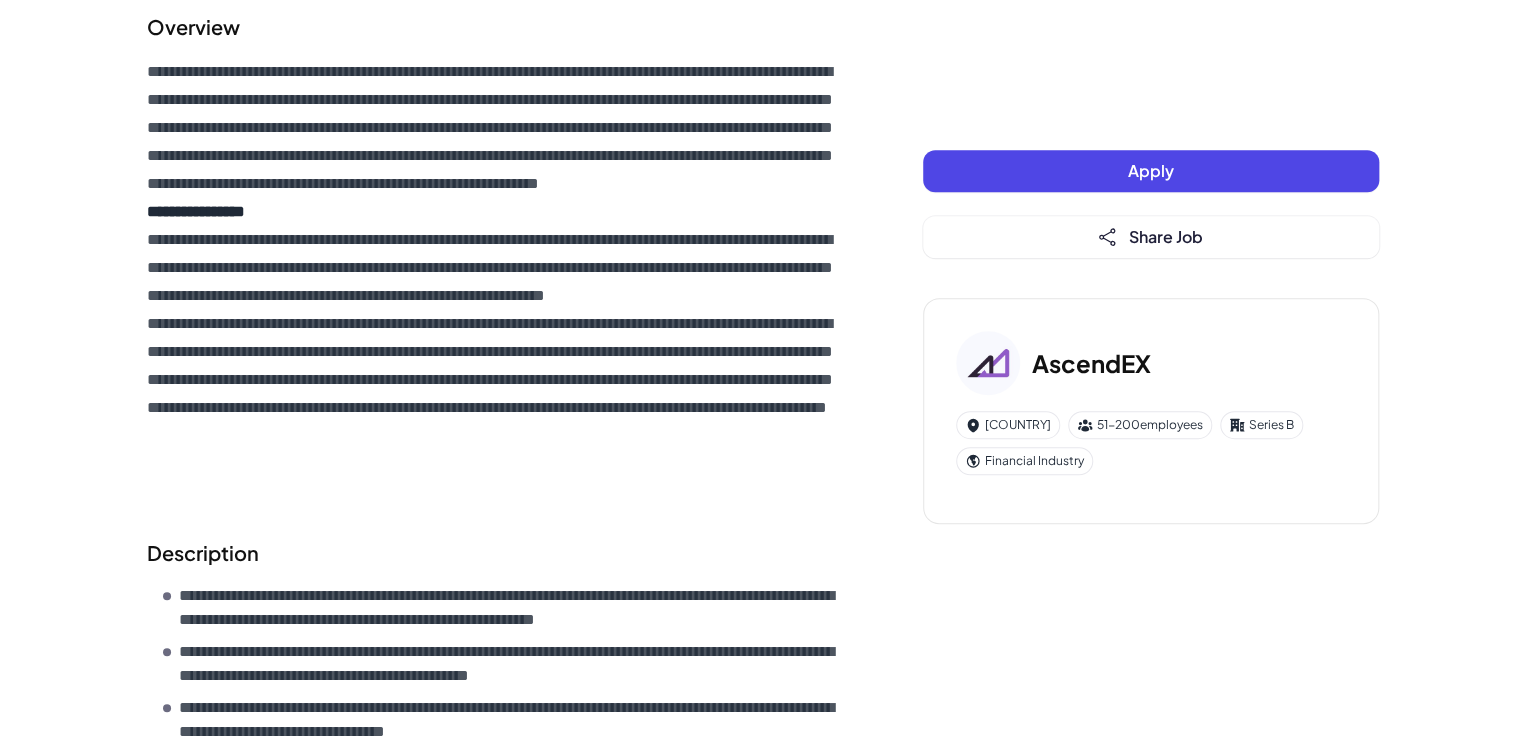 click on "**********" at bounding box center (495, 282) 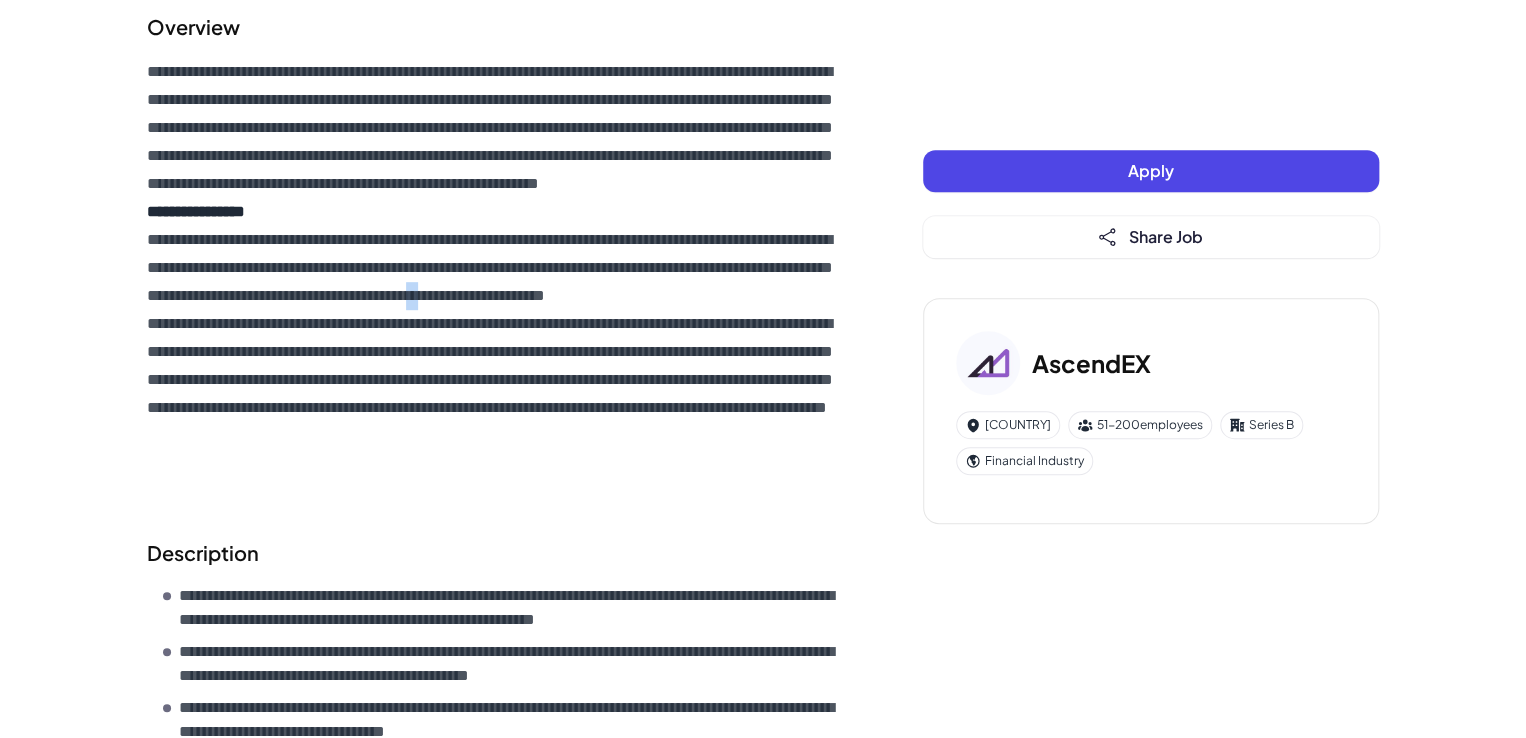 click on "**********" at bounding box center [495, 282] 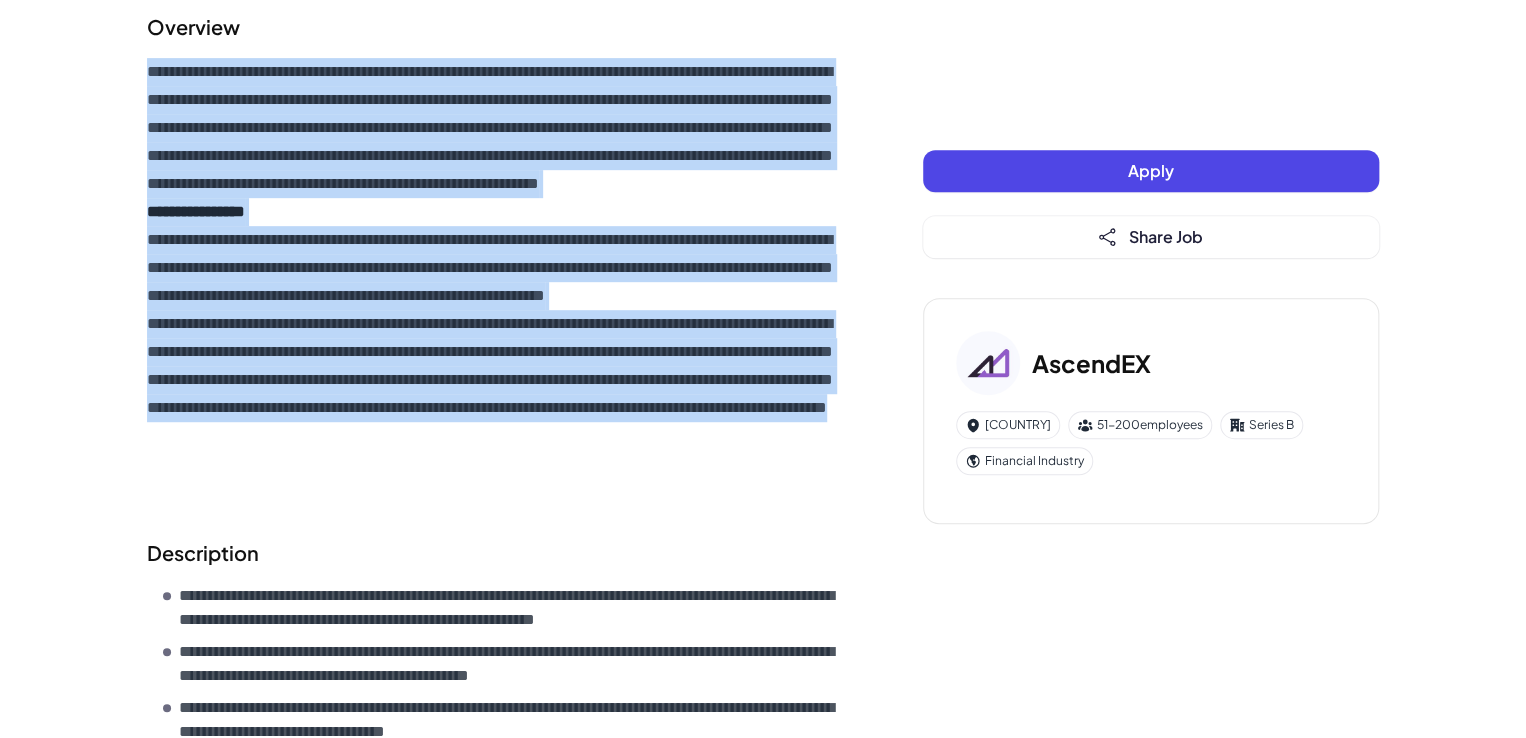 click on "**********" at bounding box center [495, 282] 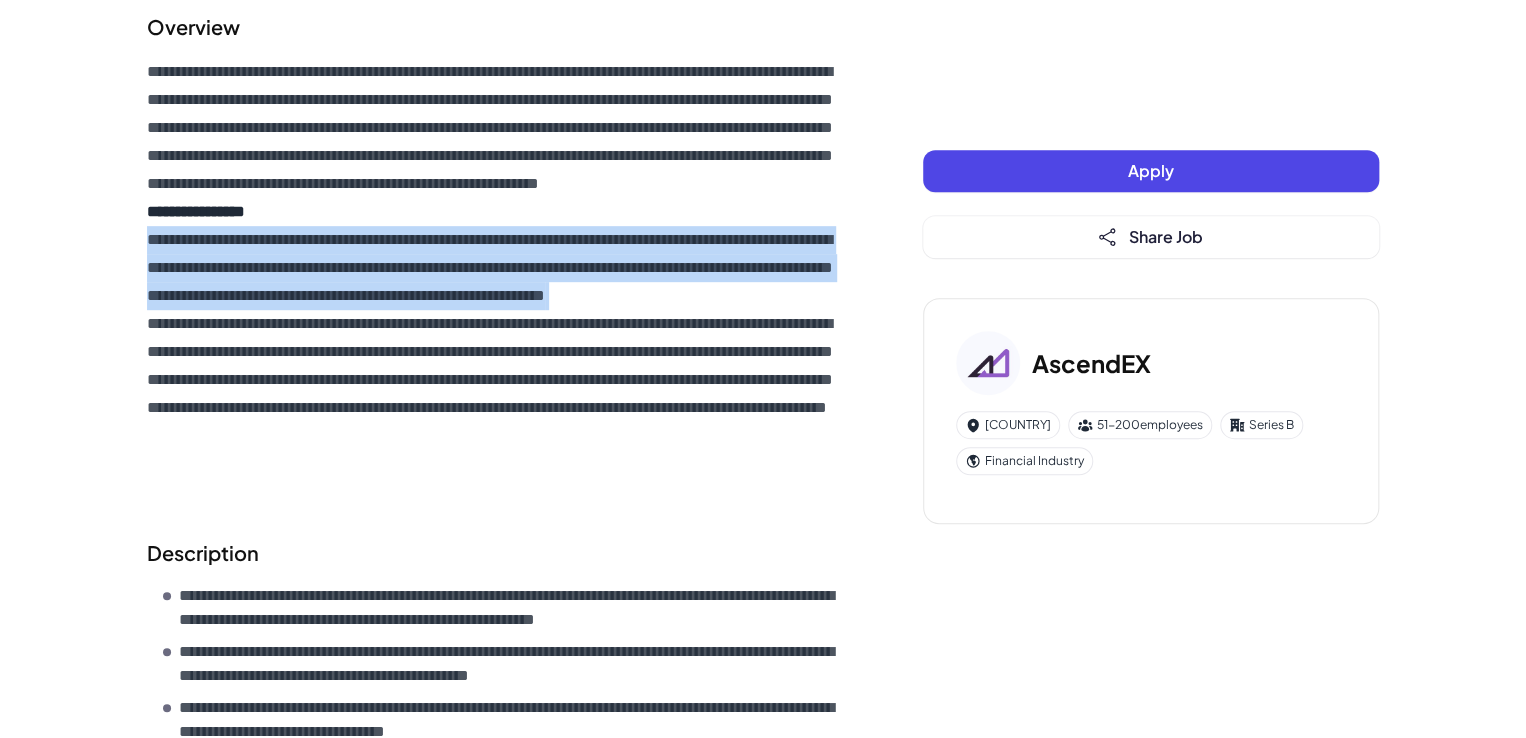 click on "**********" at bounding box center [495, 282] 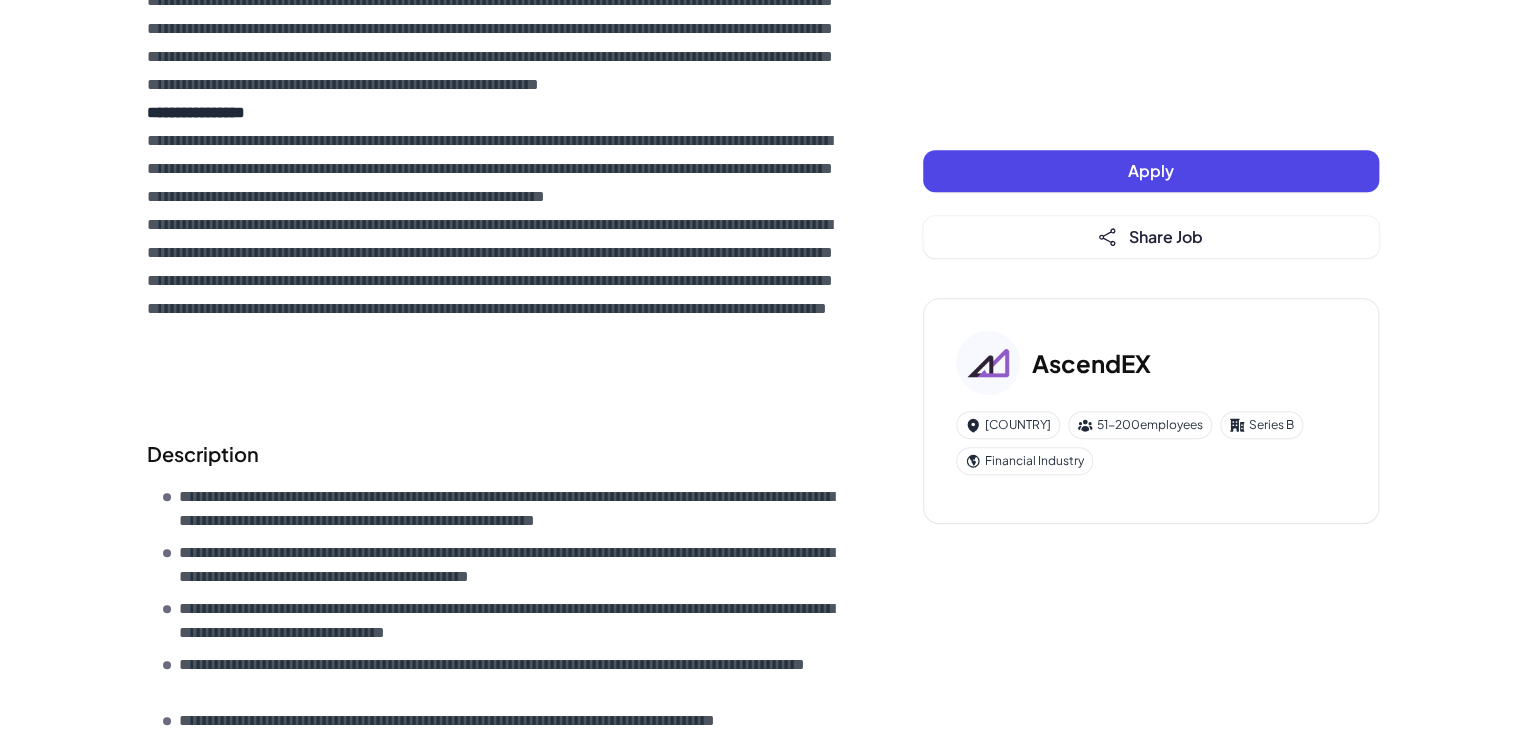 scroll, scrollTop: 500, scrollLeft: 0, axis: vertical 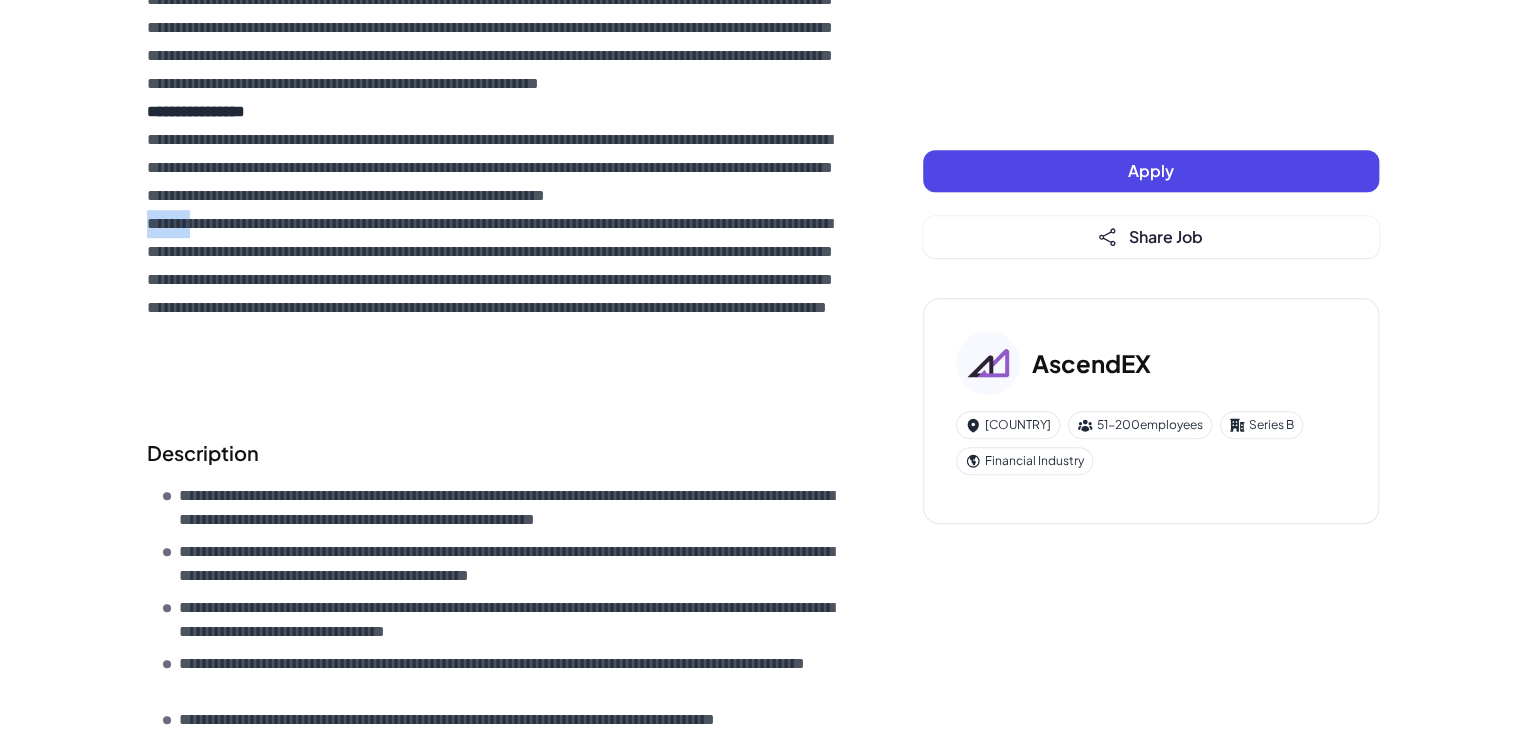 drag, startPoint x: 141, startPoint y: 274, endPoint x: 193, endPoint y: 277, distance: 52.086468 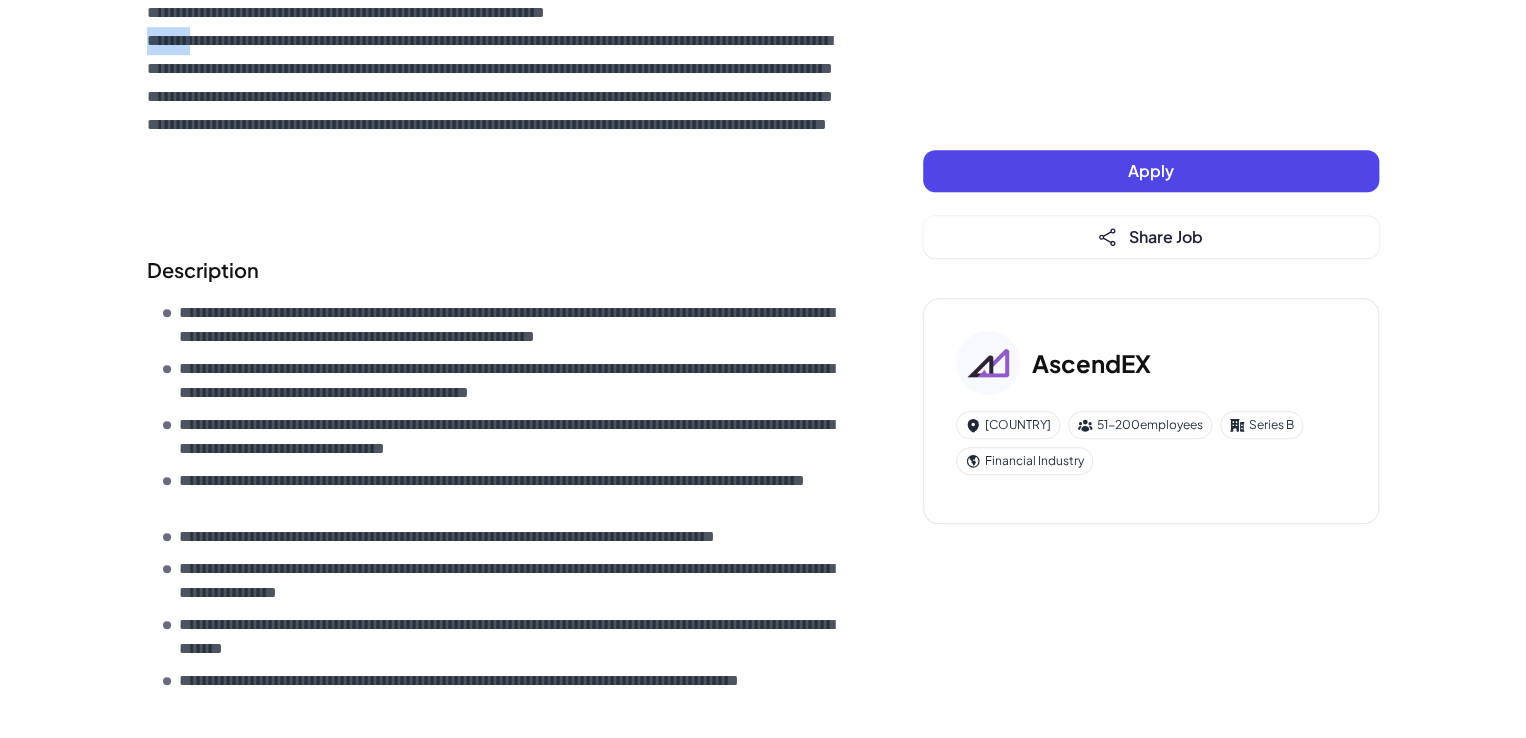 scroll, scrollTop: 700, scrollLeft: 0, axis: vertical 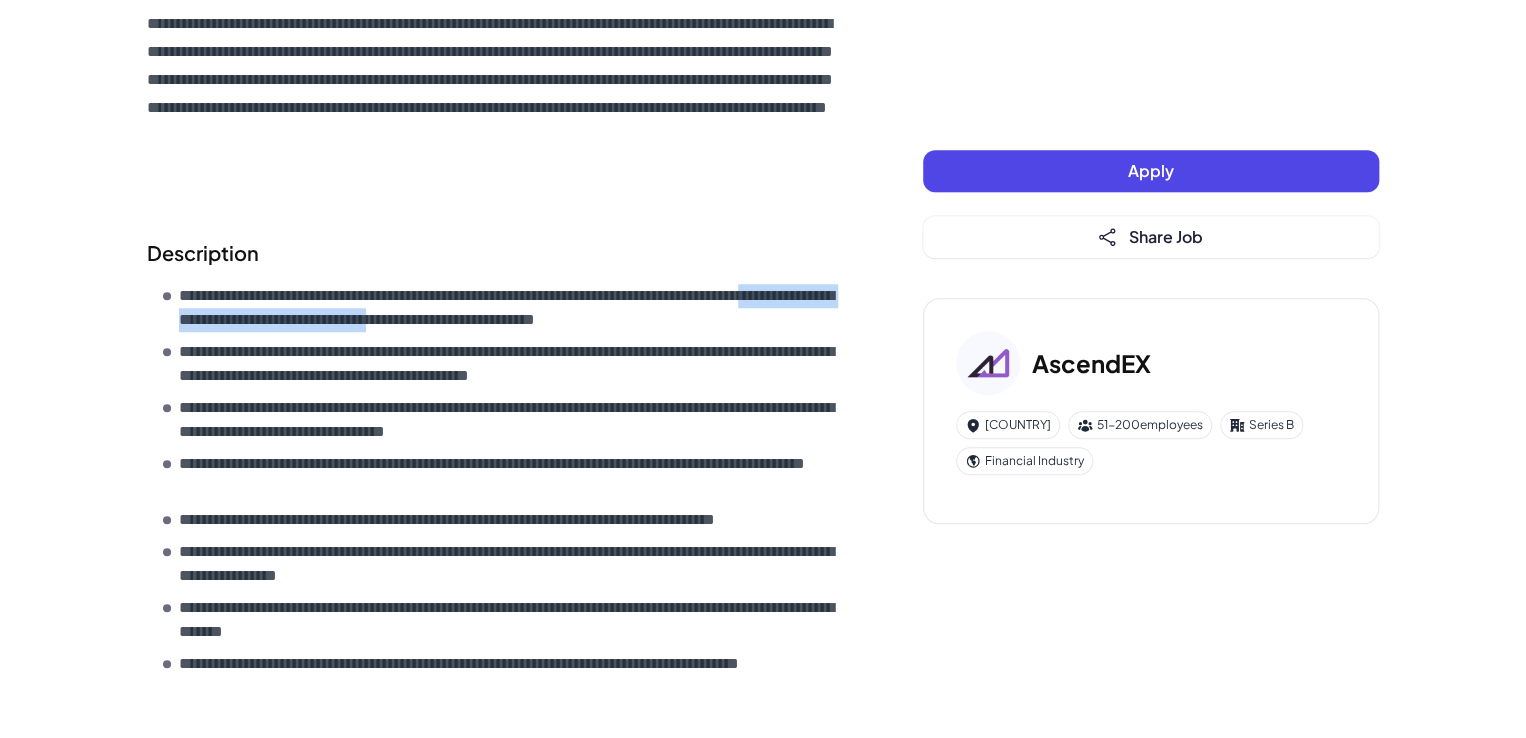 drag, startPoint x: 432, startPoint y: 324, endPoint x: 582, endPoint y: 323, distance: 150.00333 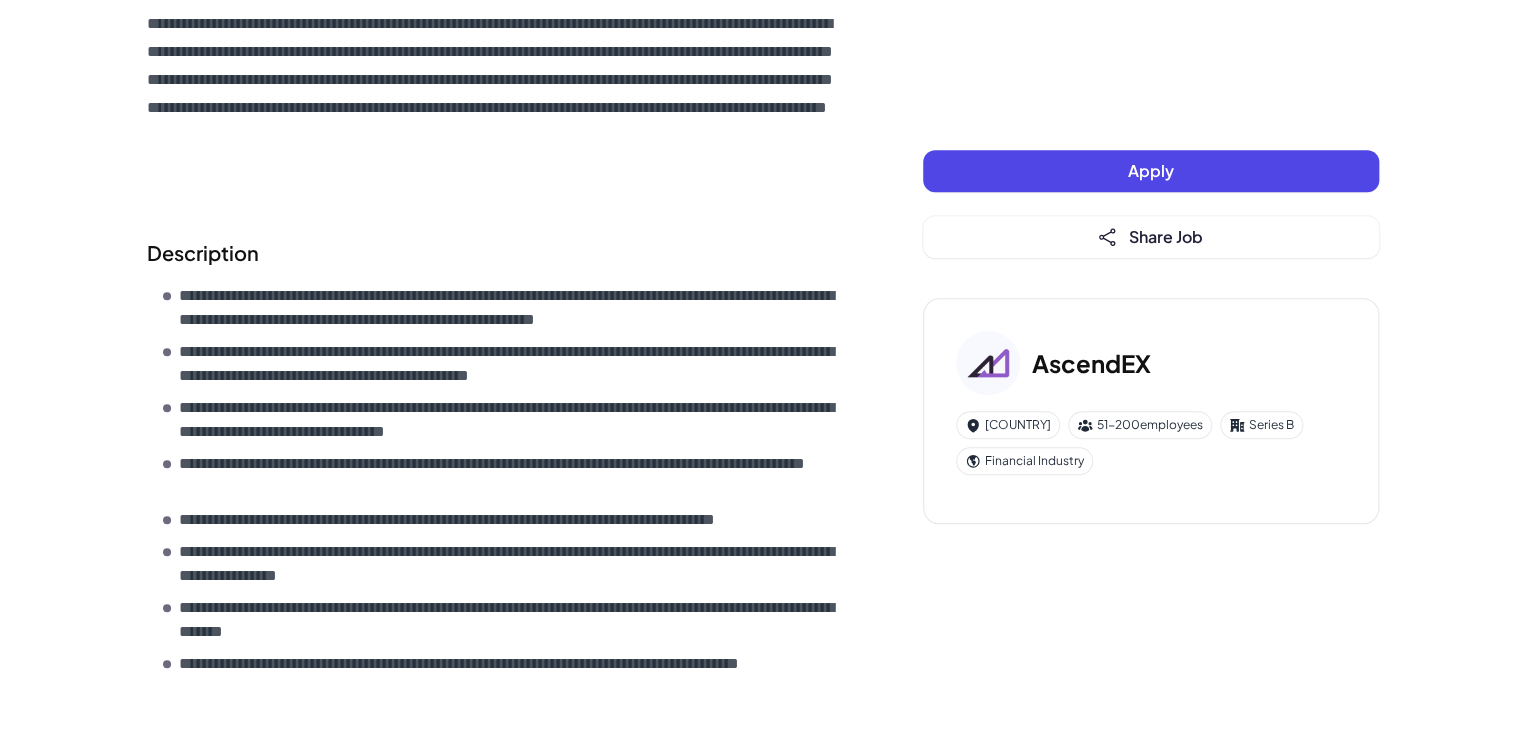 click on "**********" at bounding box center (511, 308) 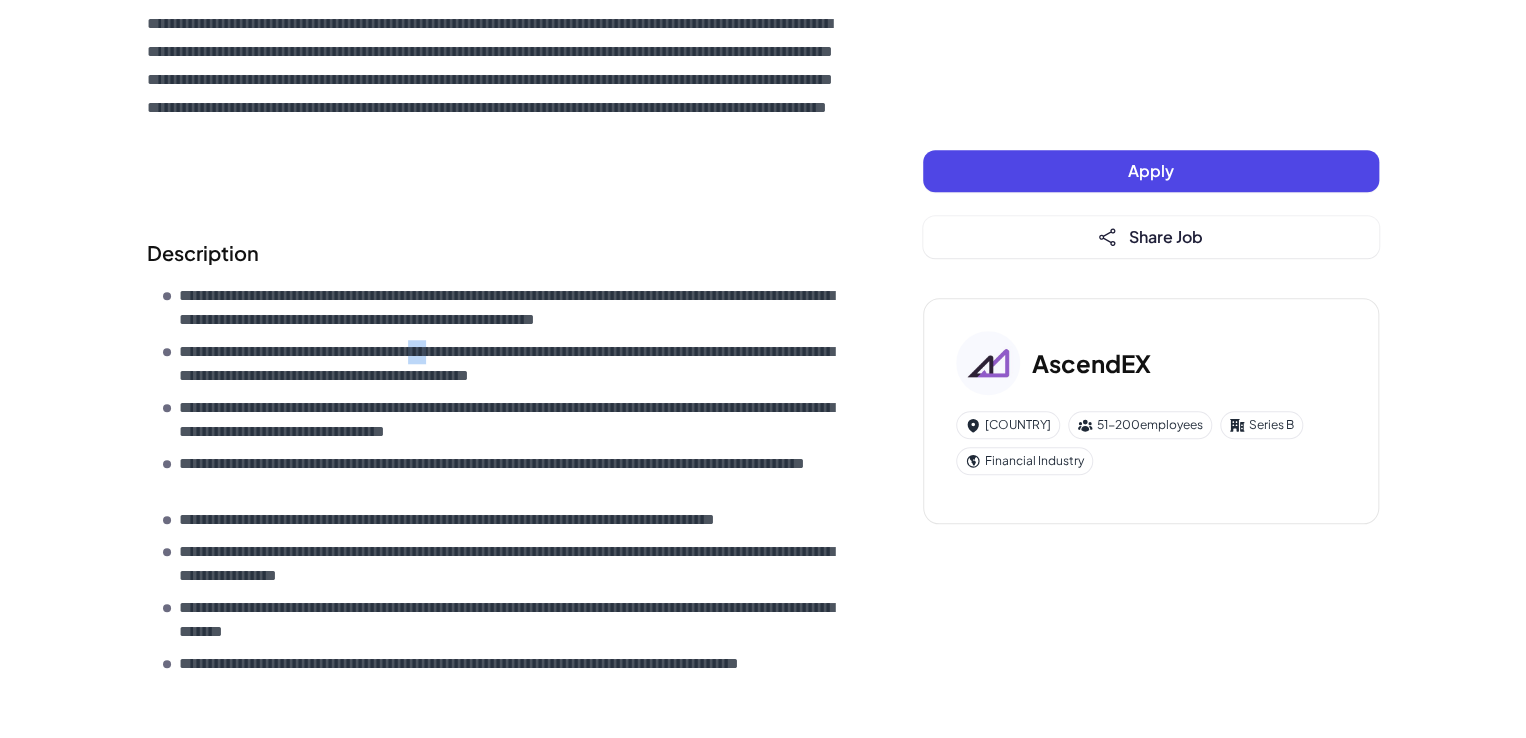 click on "**********" at bounding box center [511, 308] 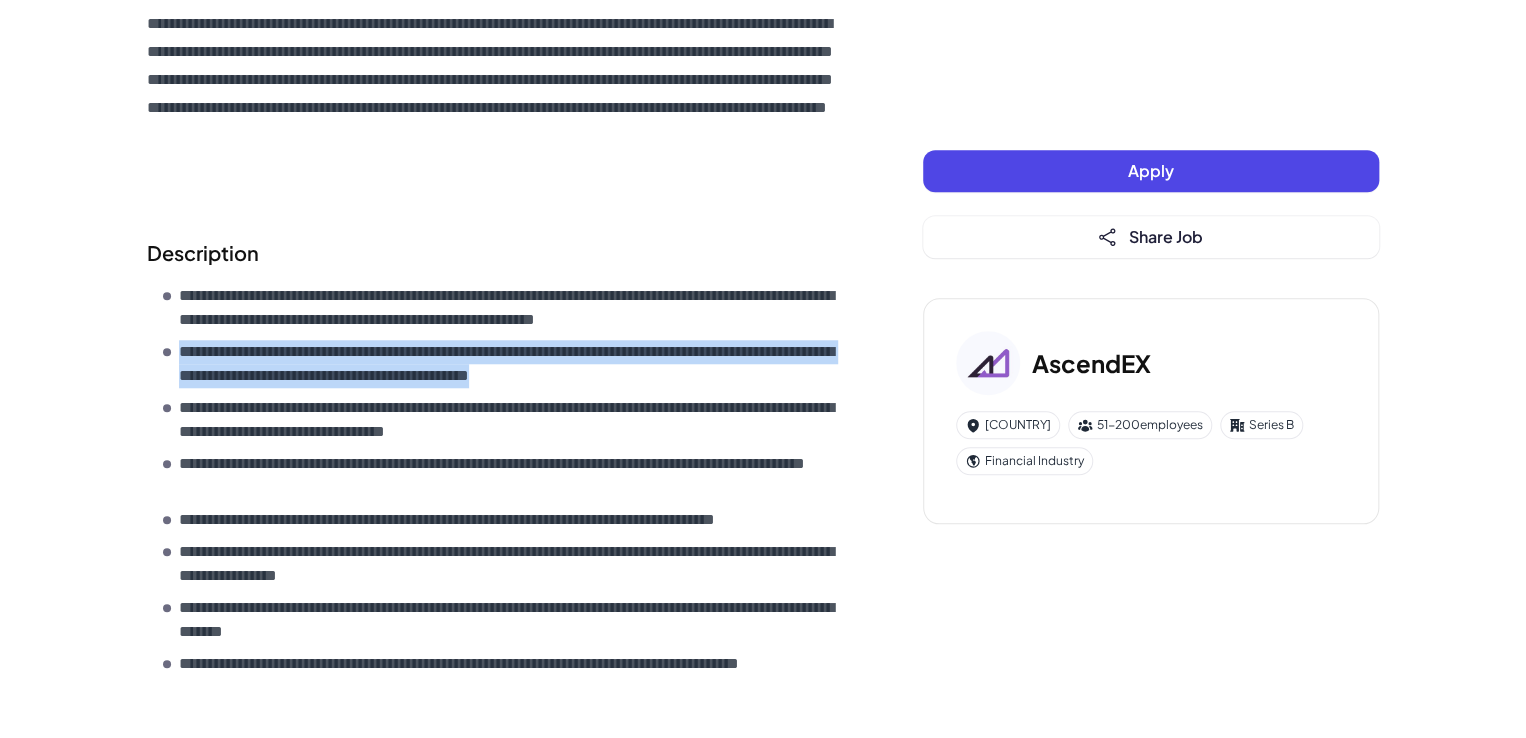 click on "**********" at bounding box center [511, 308] 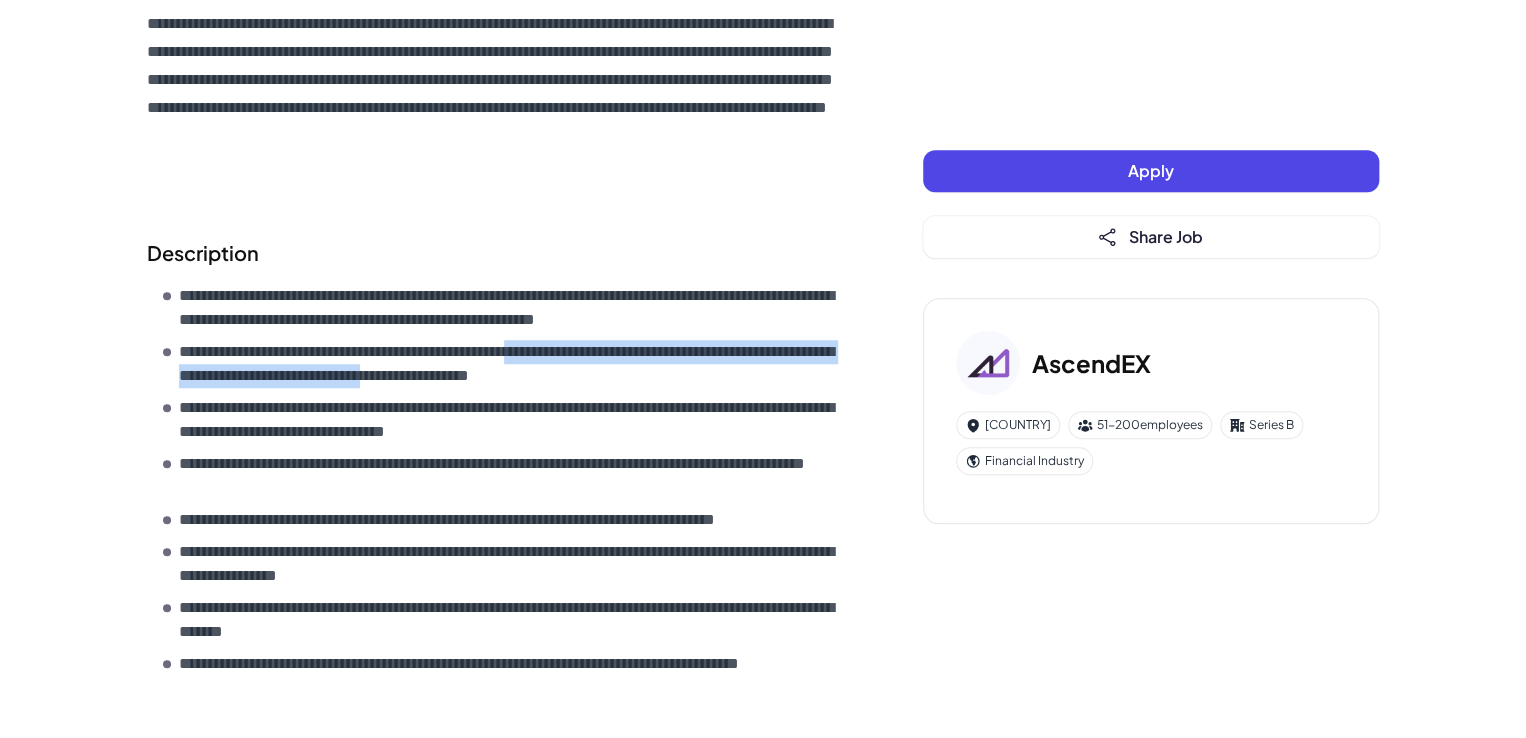 drag, startPoint x: 604, startPoint y: 347, endPoint x: 605, endPoint y: 374, distance: 27.018513 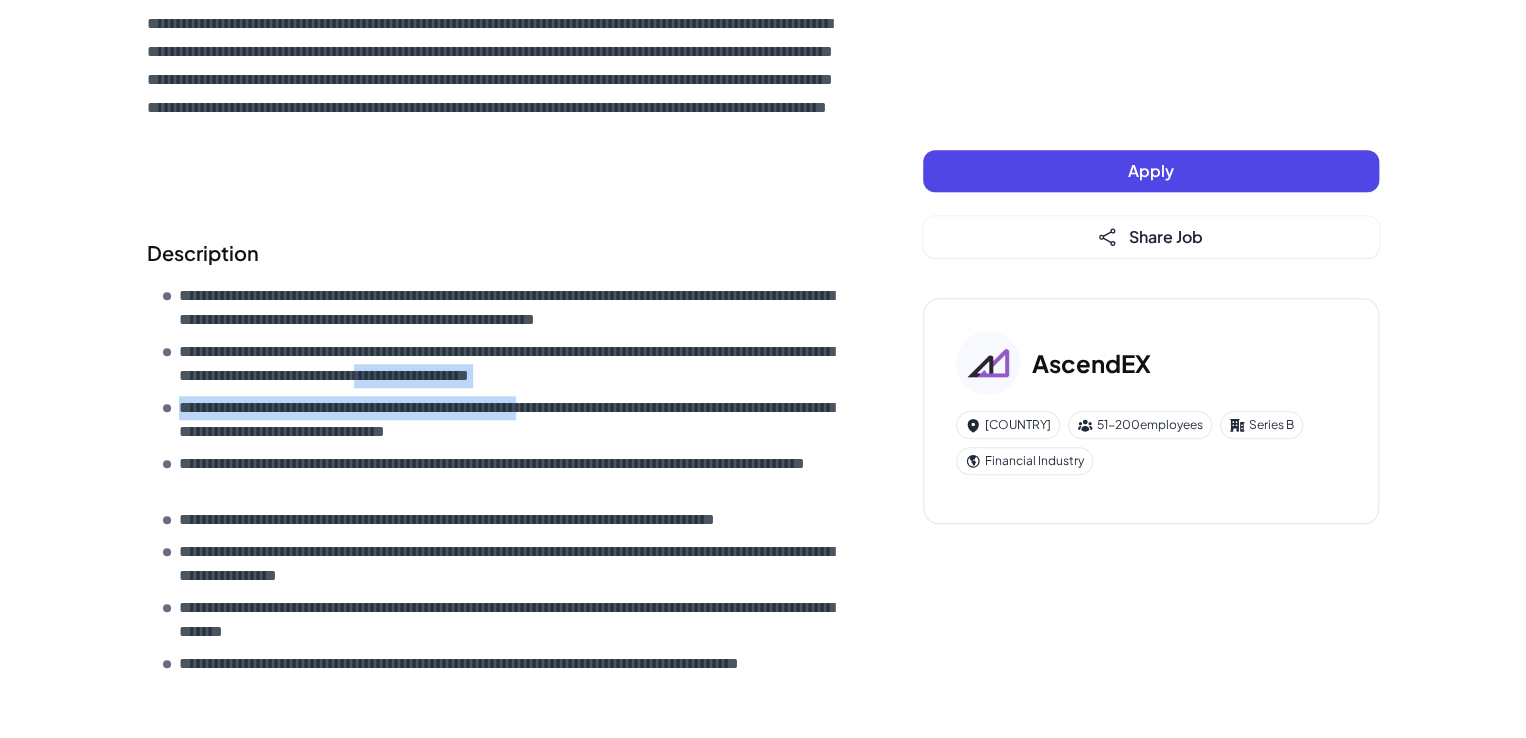 drag, startPoint x: 605, startPoint y: 374, endPoint x: 604, endPoint y: 395, distance: 21.023796 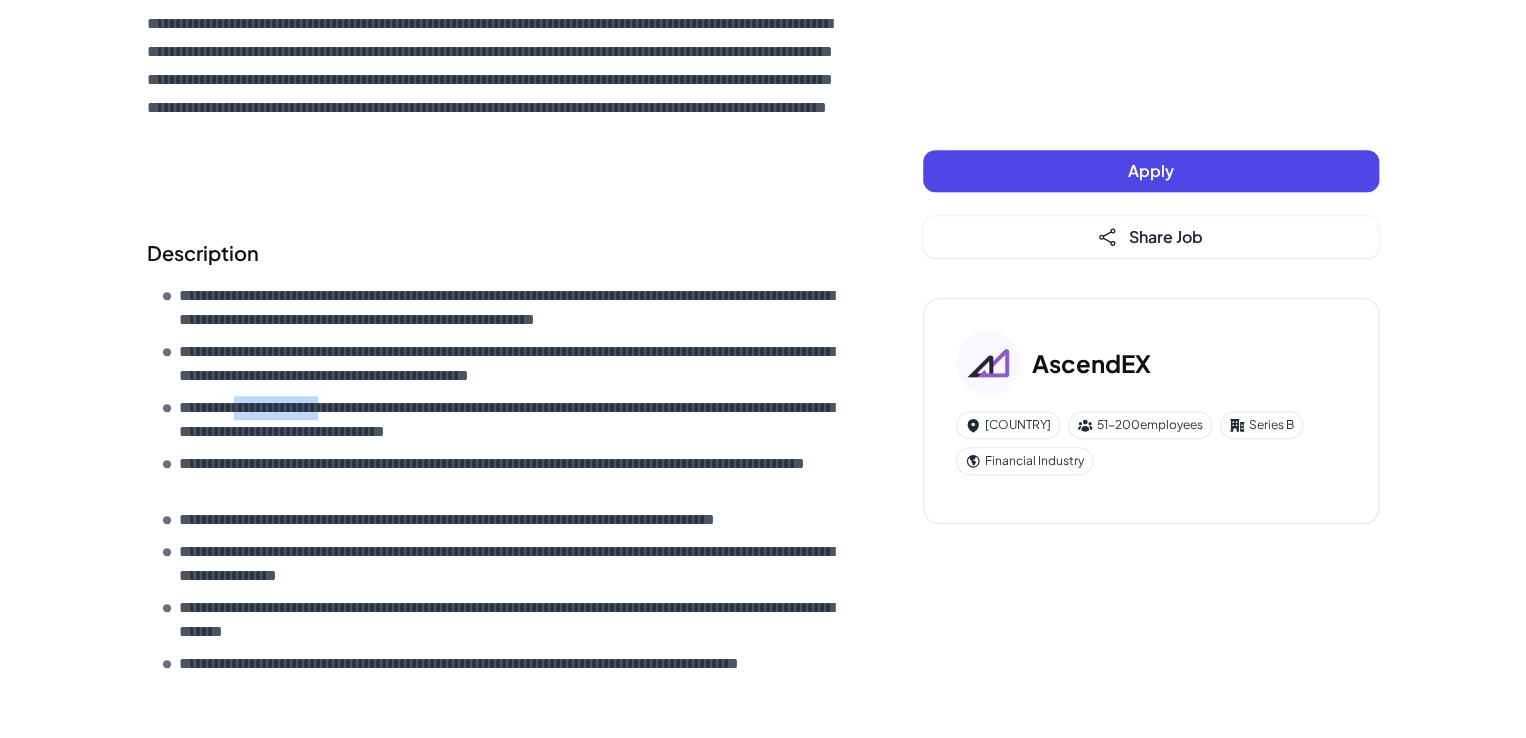 drag, startPoint x: 242, startPoint y: 416, endPoint x: 353, endPoint y: 411, distance: 111.11256 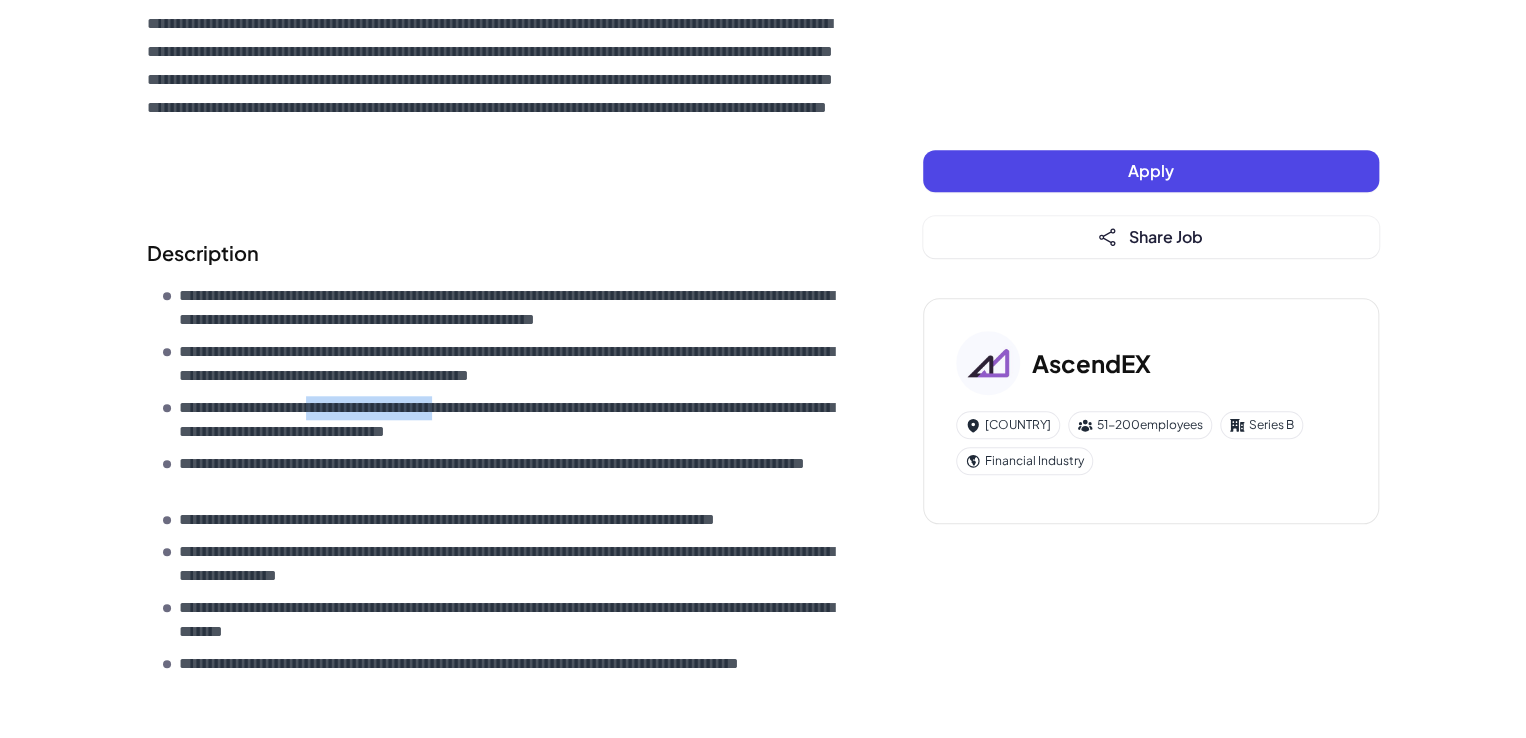 drag, startPoint x: 353, startPoint y: 411, endPoint x: 476, endPoint y: 399, distance: 123.58398 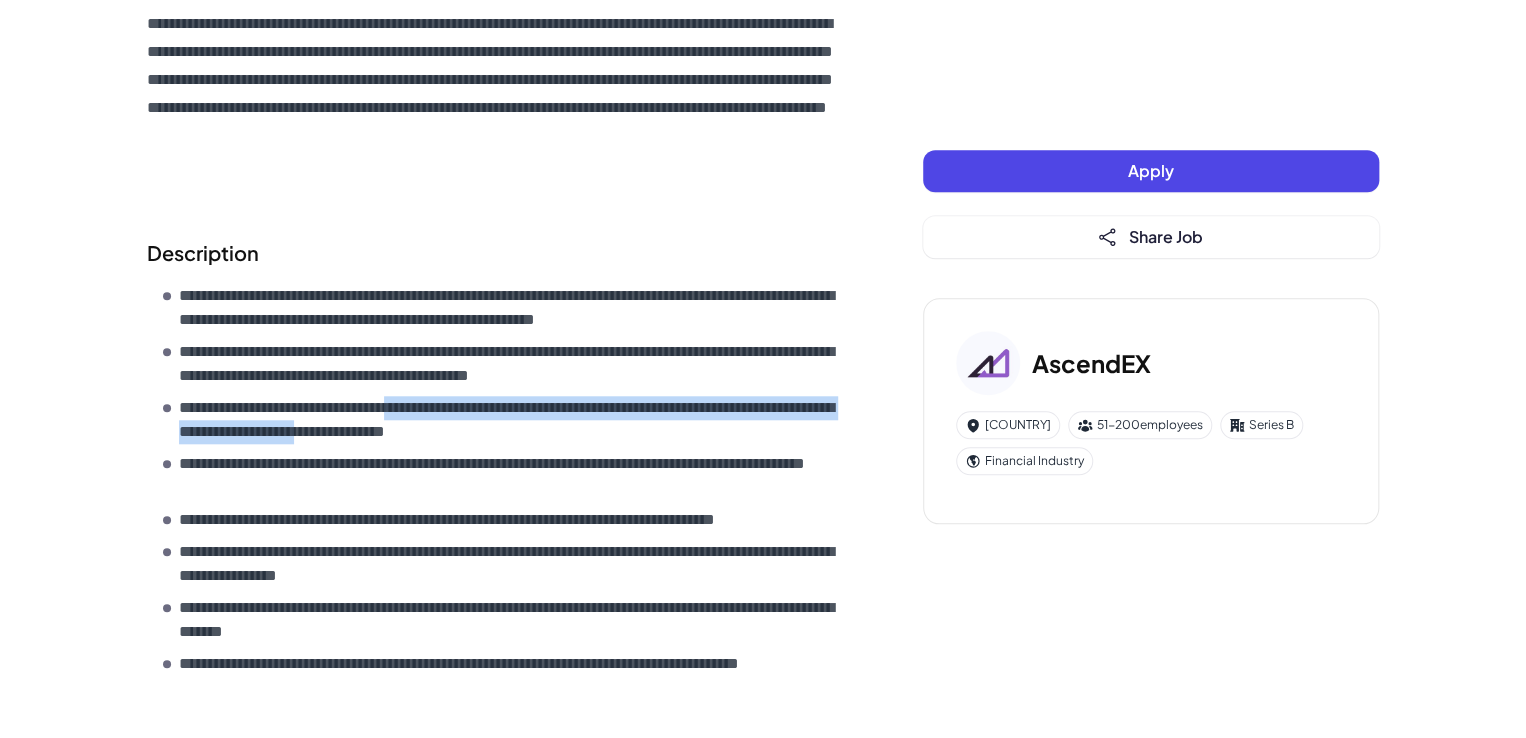 drag, startPoint x: 480, startPoint y: 400, endPoint x: 493, endPoint y: 422, distance: 25.553865 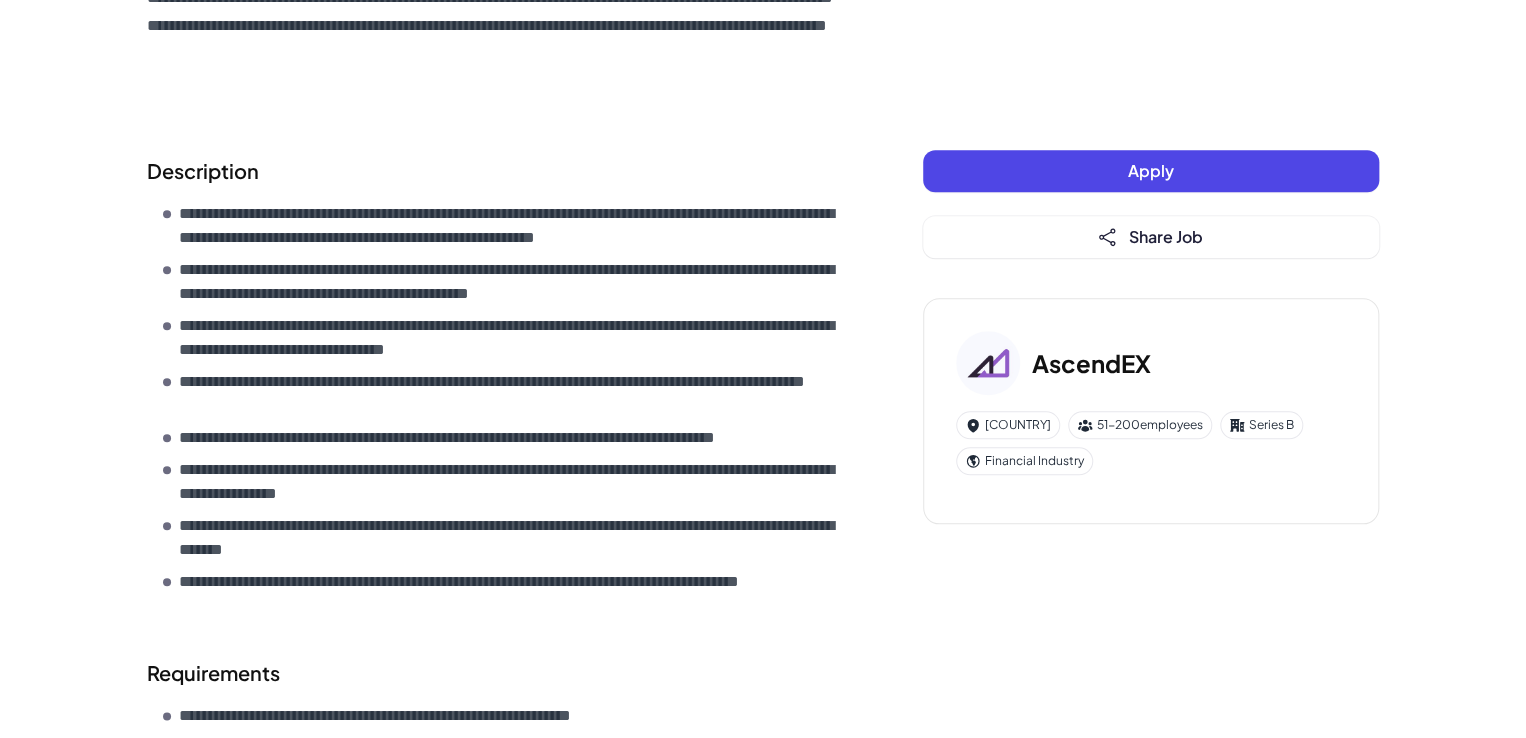 scroll, scrollTop: 800, scrollLeft: 0, axis: vertical 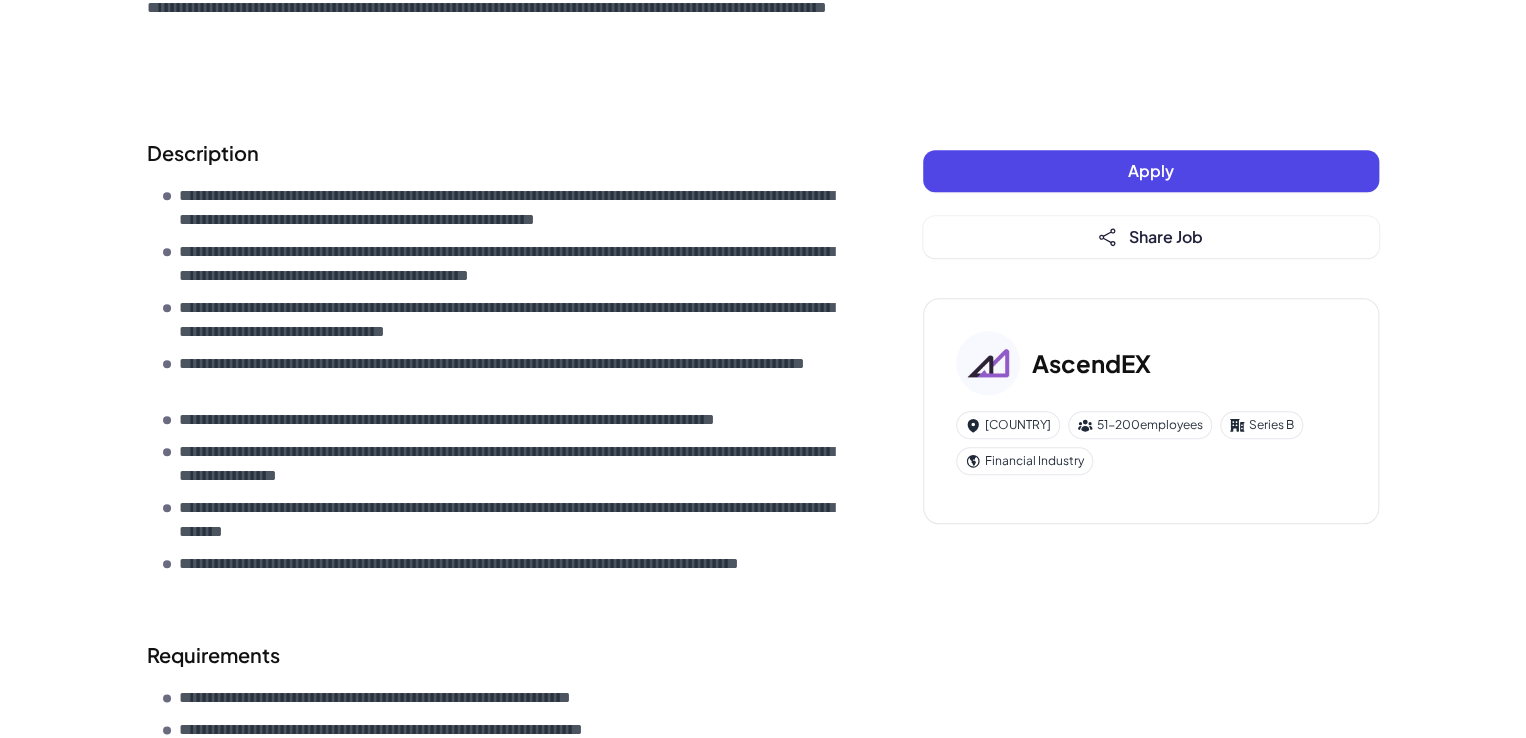 click on "**********" at bounding box center [511, 208] 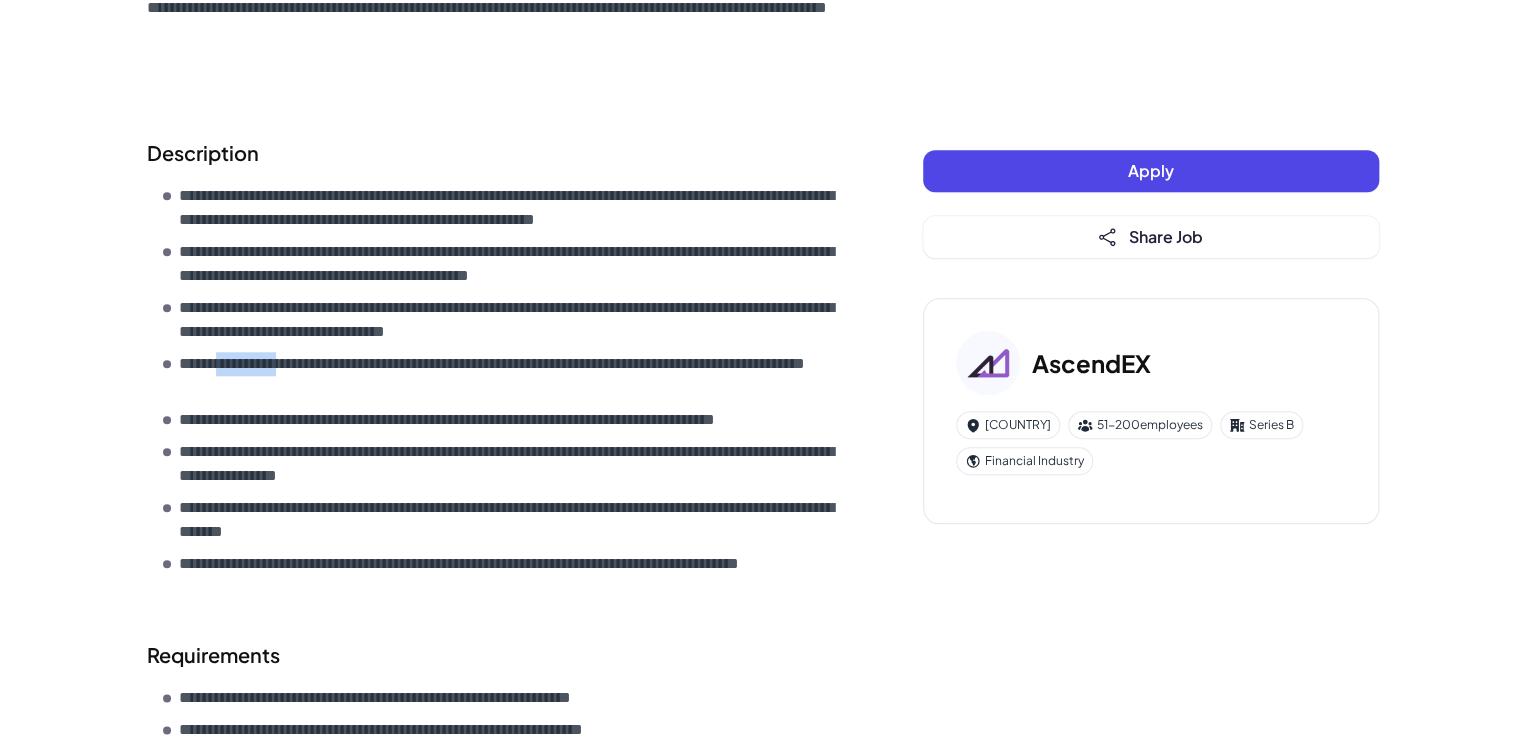 click on "**********" at bounding box center (511, 208) 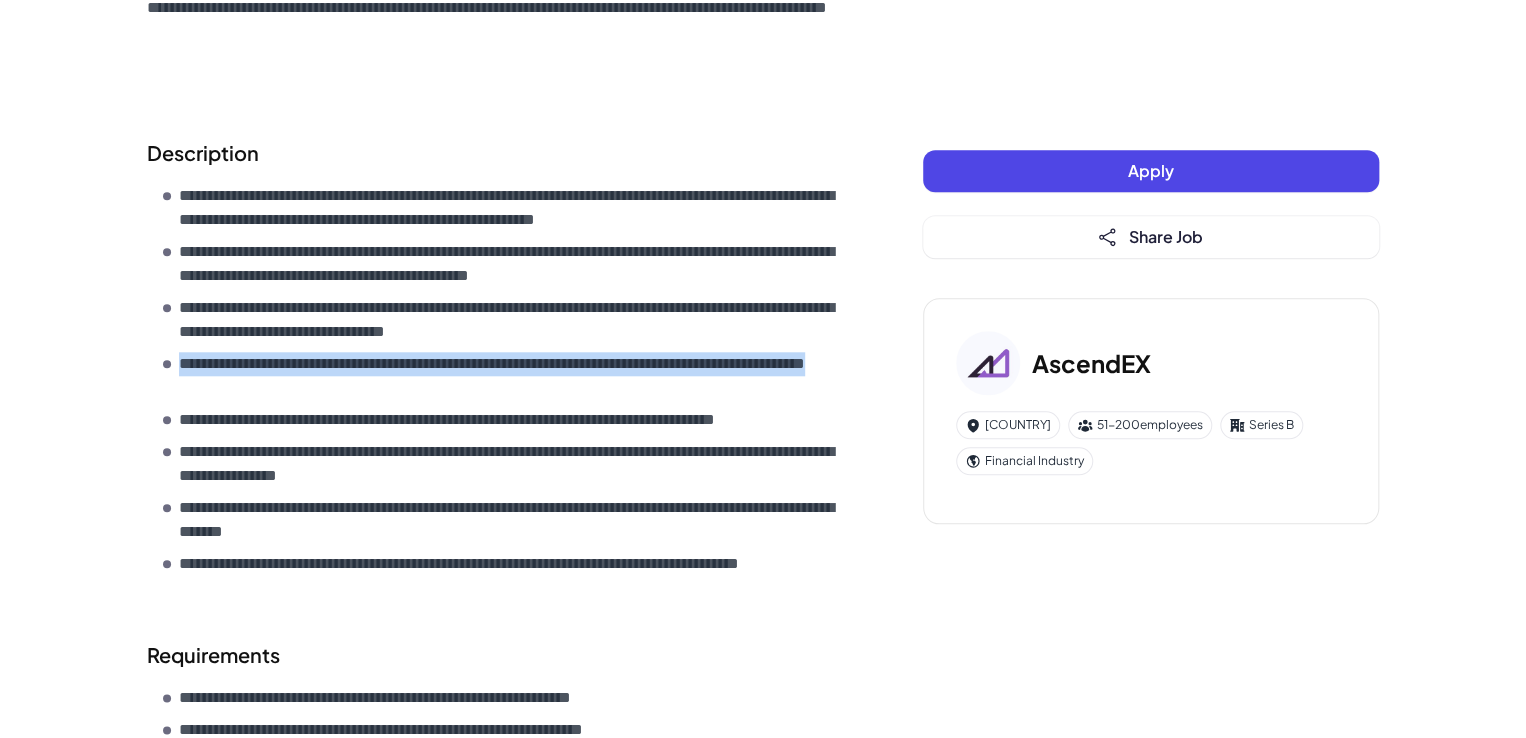 click on "**********" at bounding box center [511, 208] 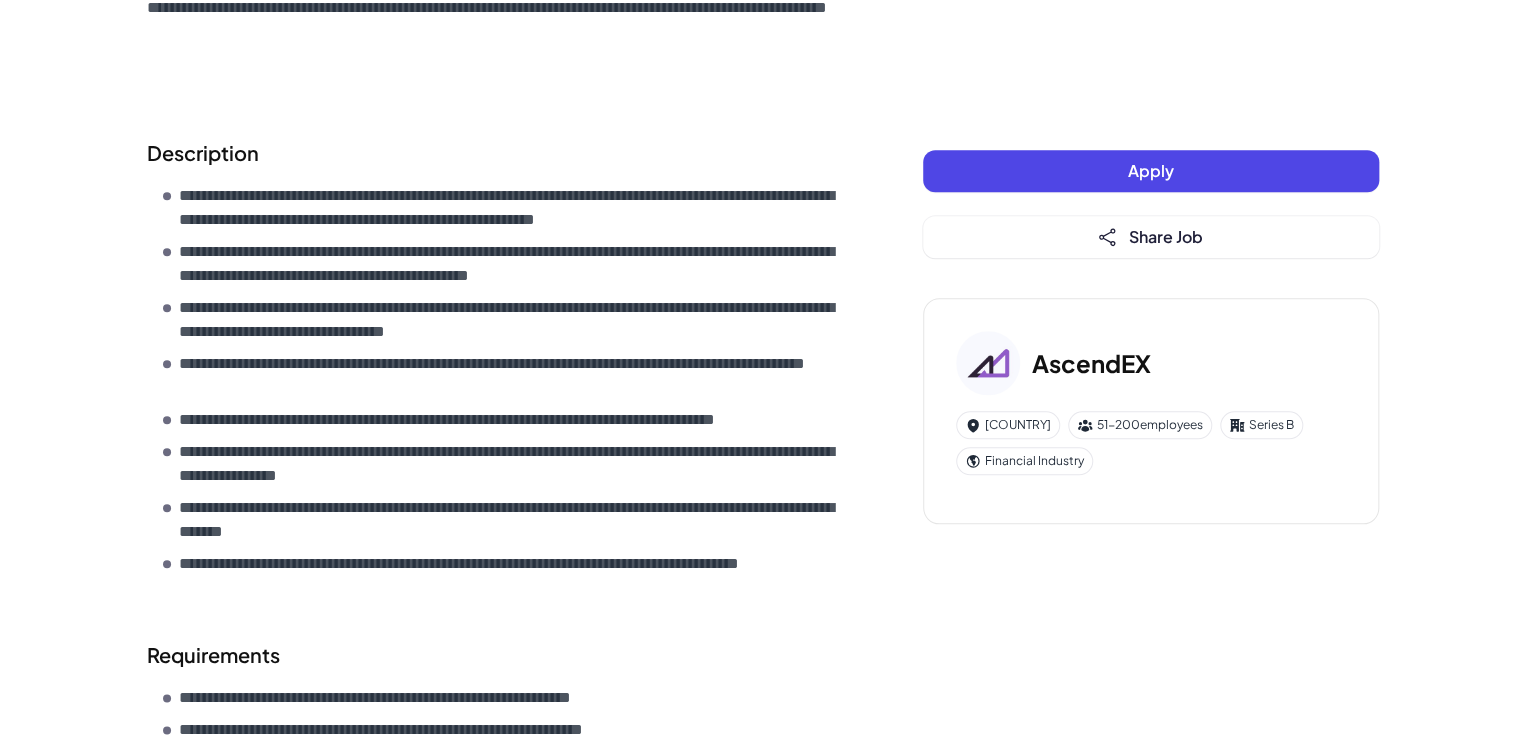 click on "**********" at bounding box center [511, 208] 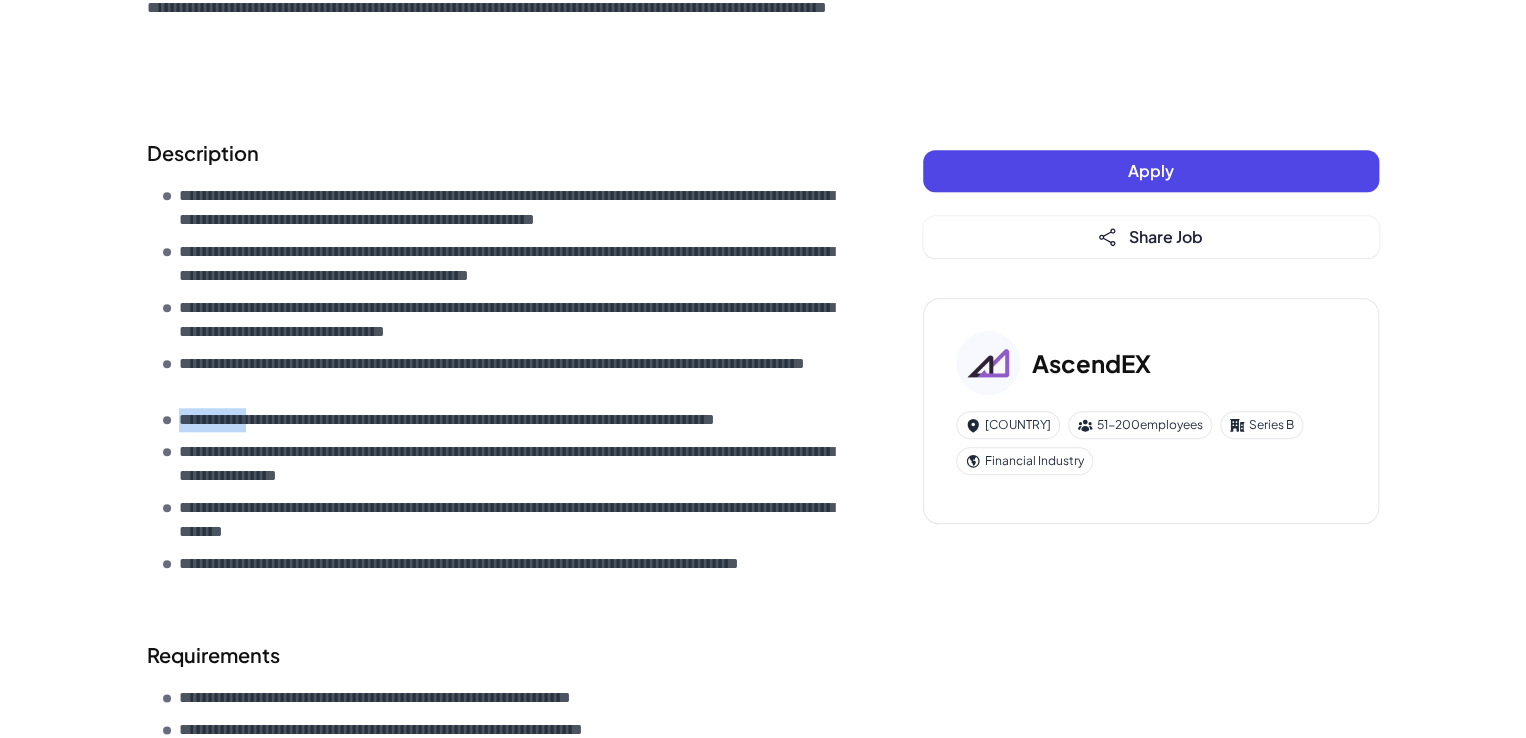 click on "**********" at bounding box center [511, 208] 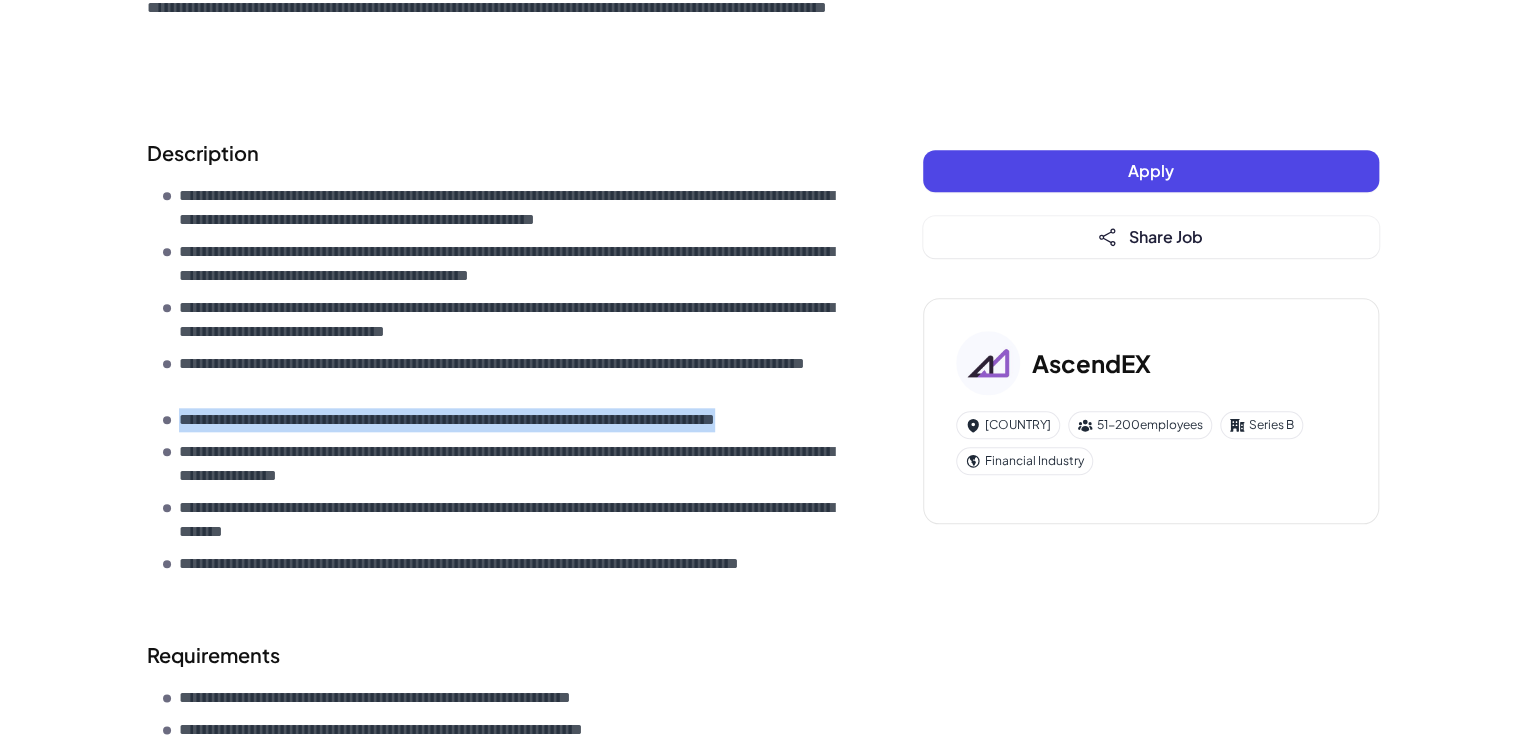 click on "**********" at bounding box center [511, 208] 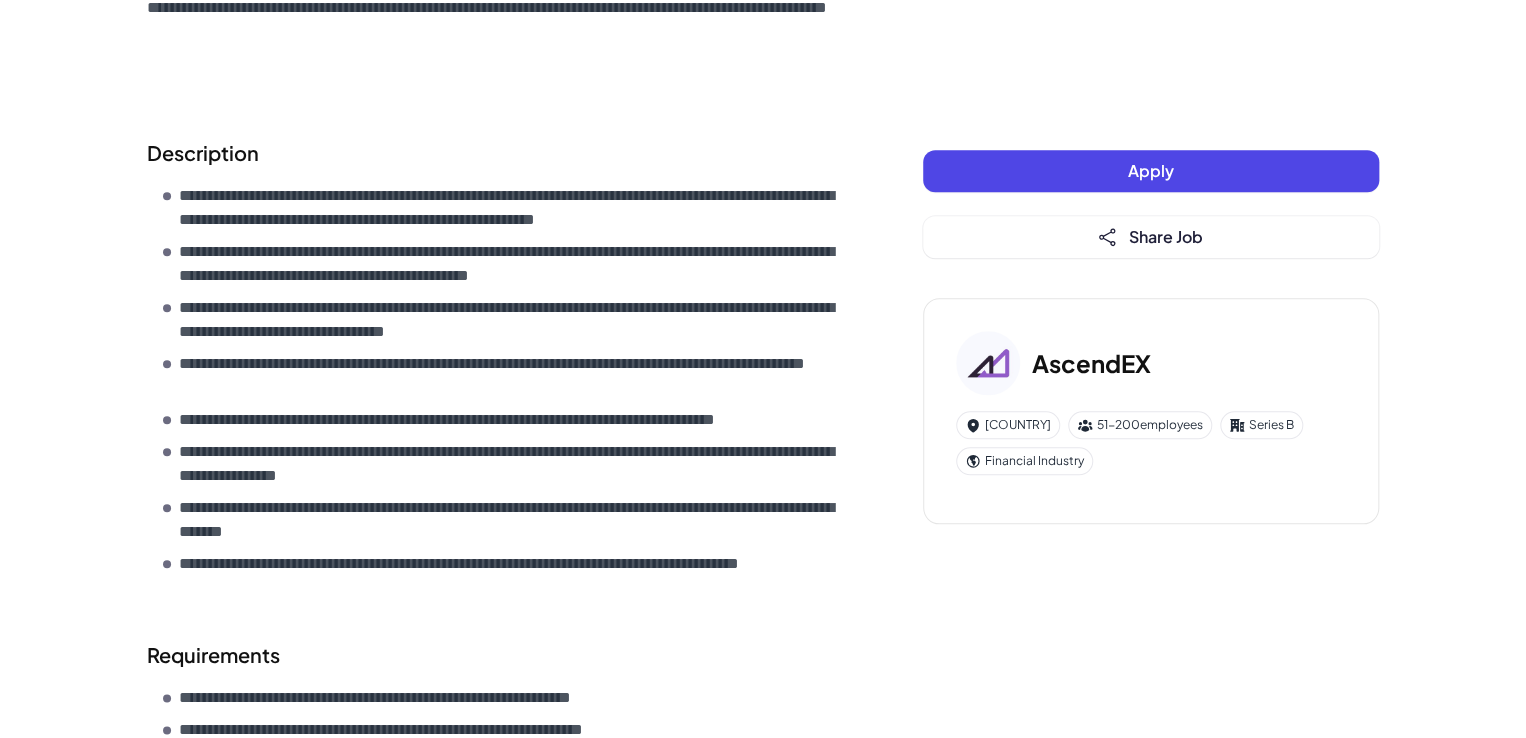 click on "**********" at bounding box center (511, 208) 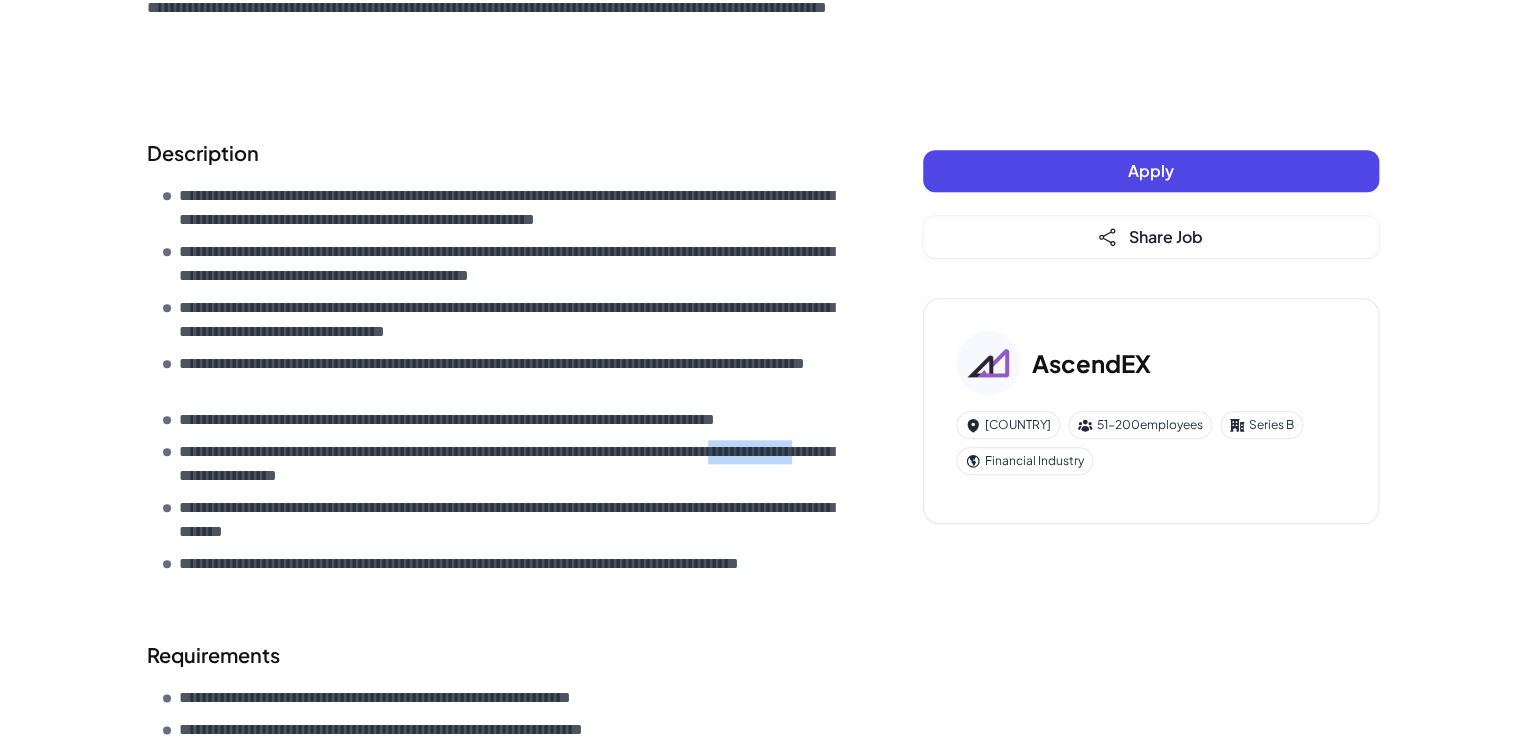 click on "**********" at bounding box center [511, 208] 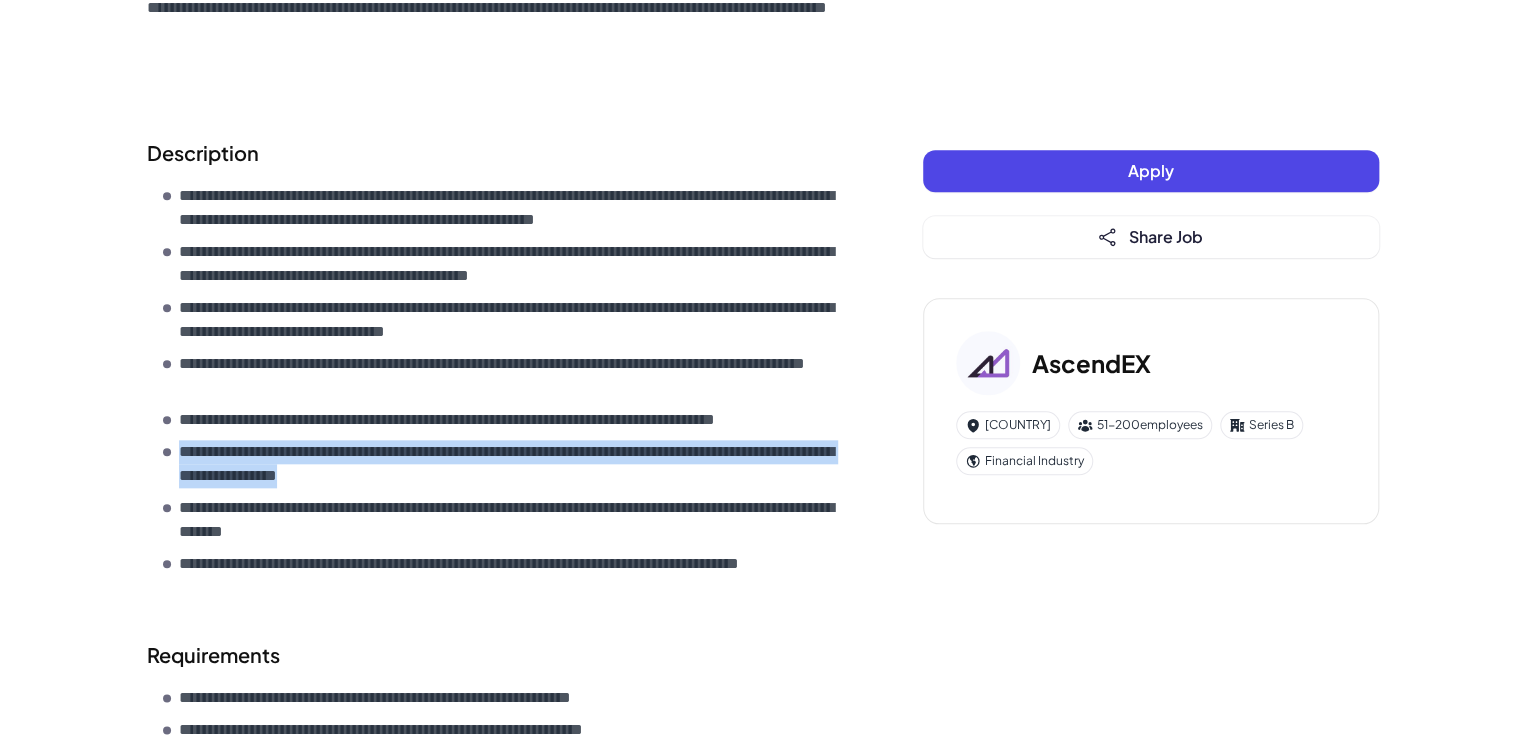 click on "**********" at bounding box center (511, 208) 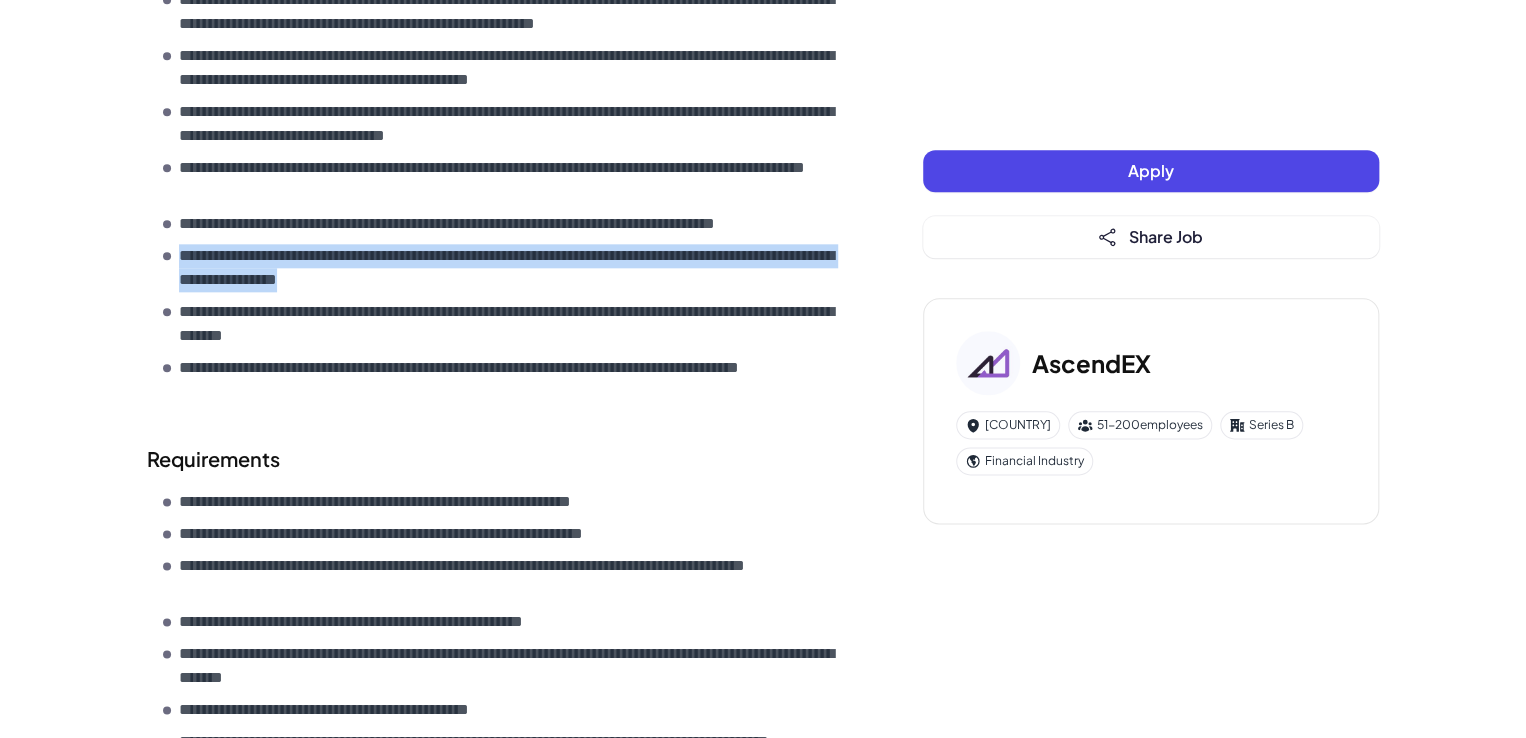 scroll, scrollTop: 1000, scrollLeft: 0, axis: vertical 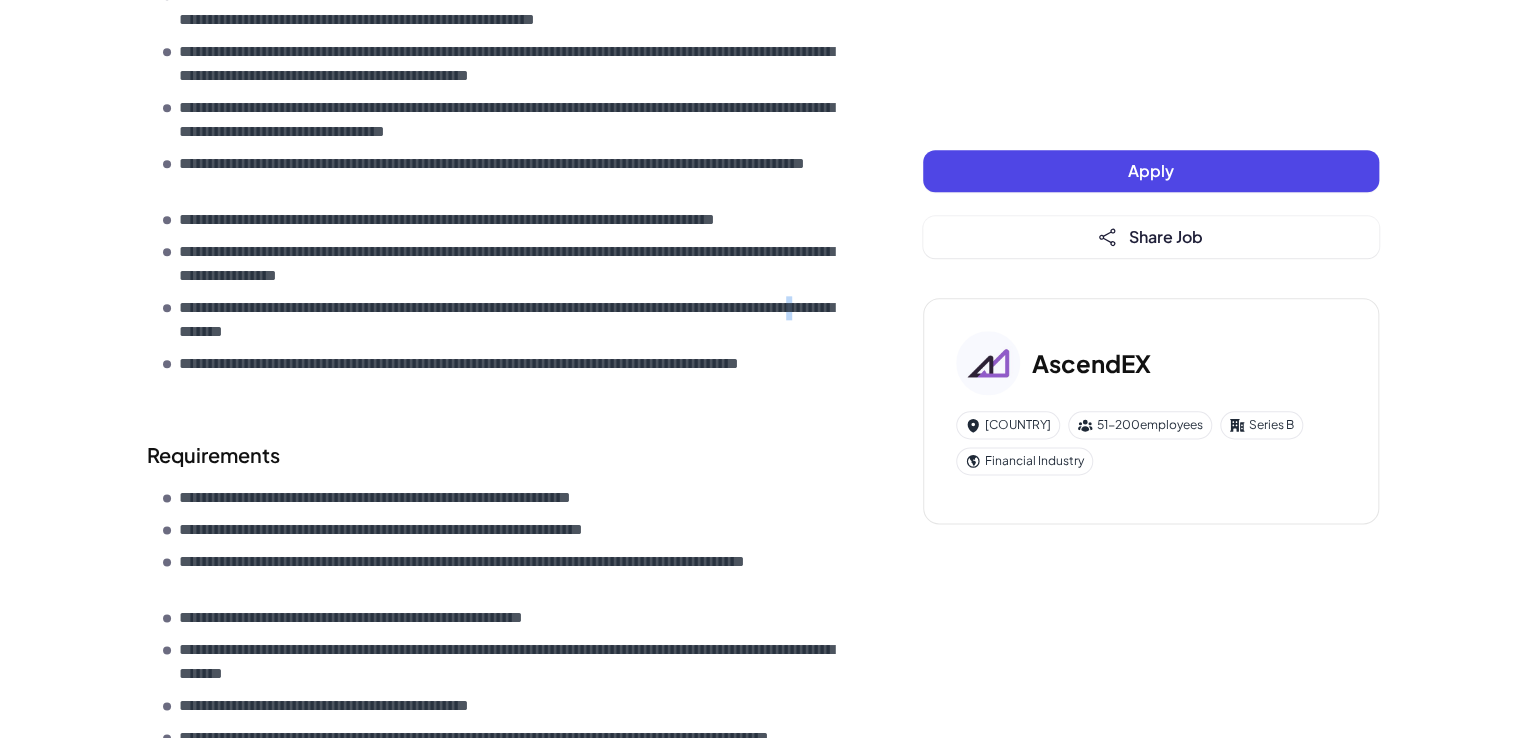 click on "**********" at bounding box center (511, 8) 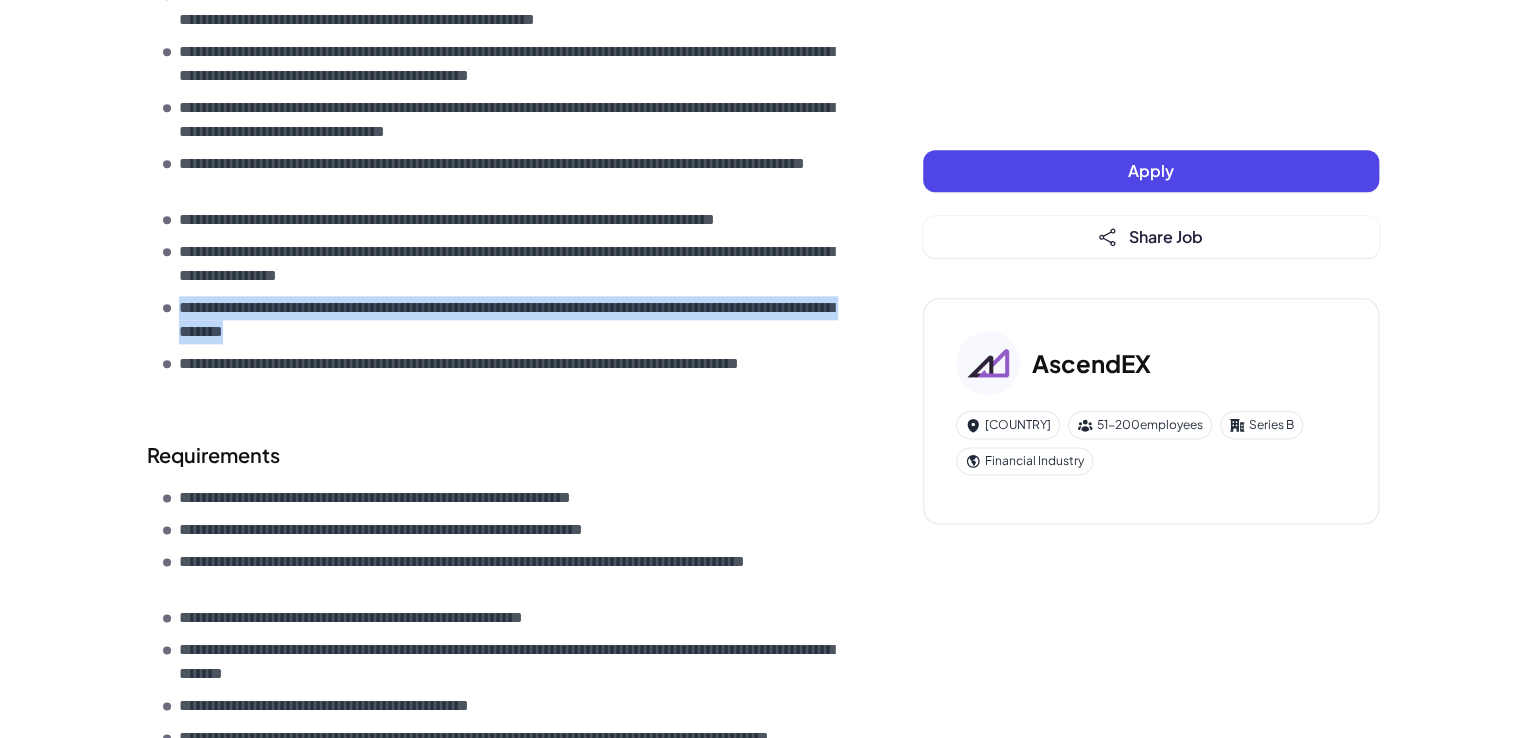 click on "**********" at bounding box center (511, 8) 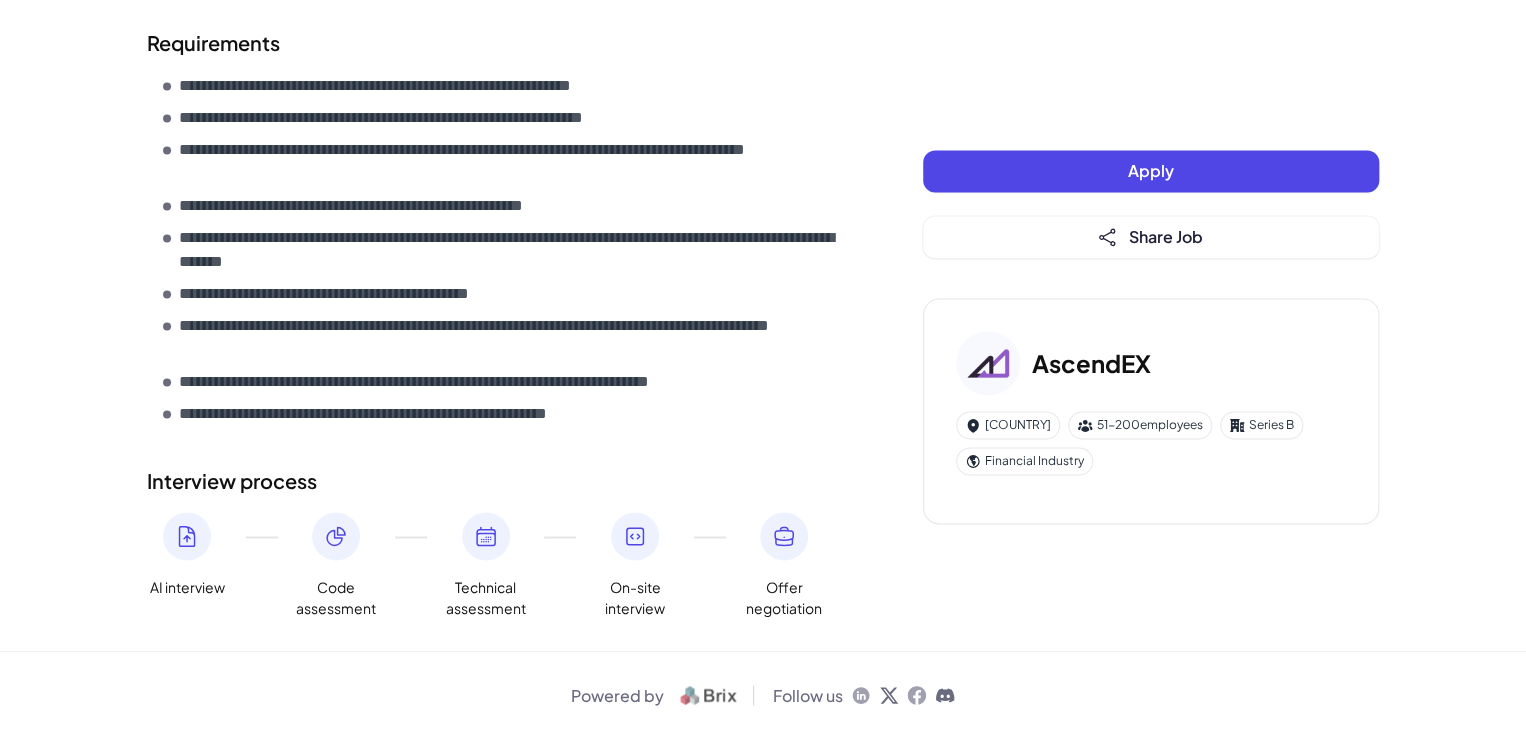 scroll, scrollTop: 1413, scrollLeft: 0, axis: vertical 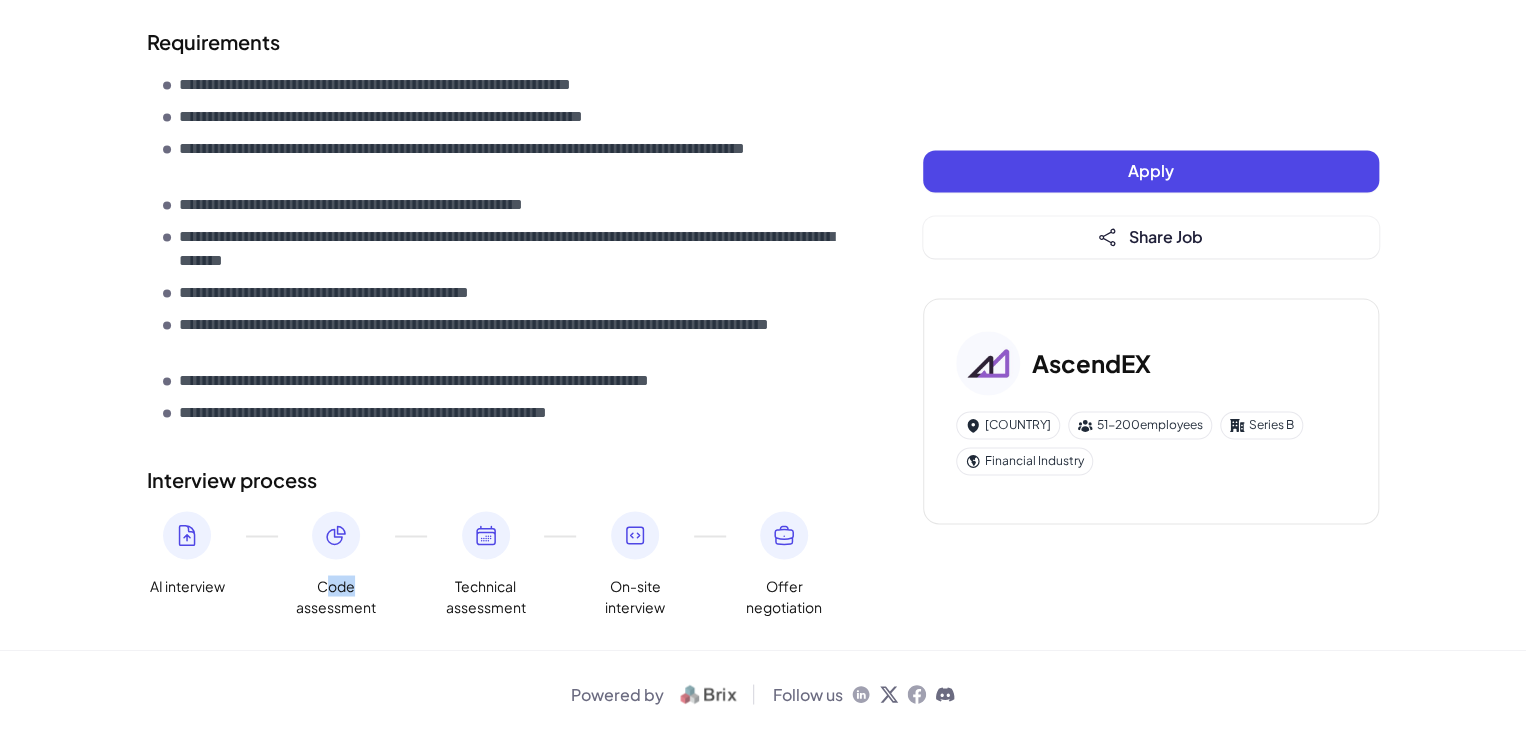 drag, startPoint x: 324, startPoint y: 585, endPoint x: 360, endPoint y: 585, distance: 36 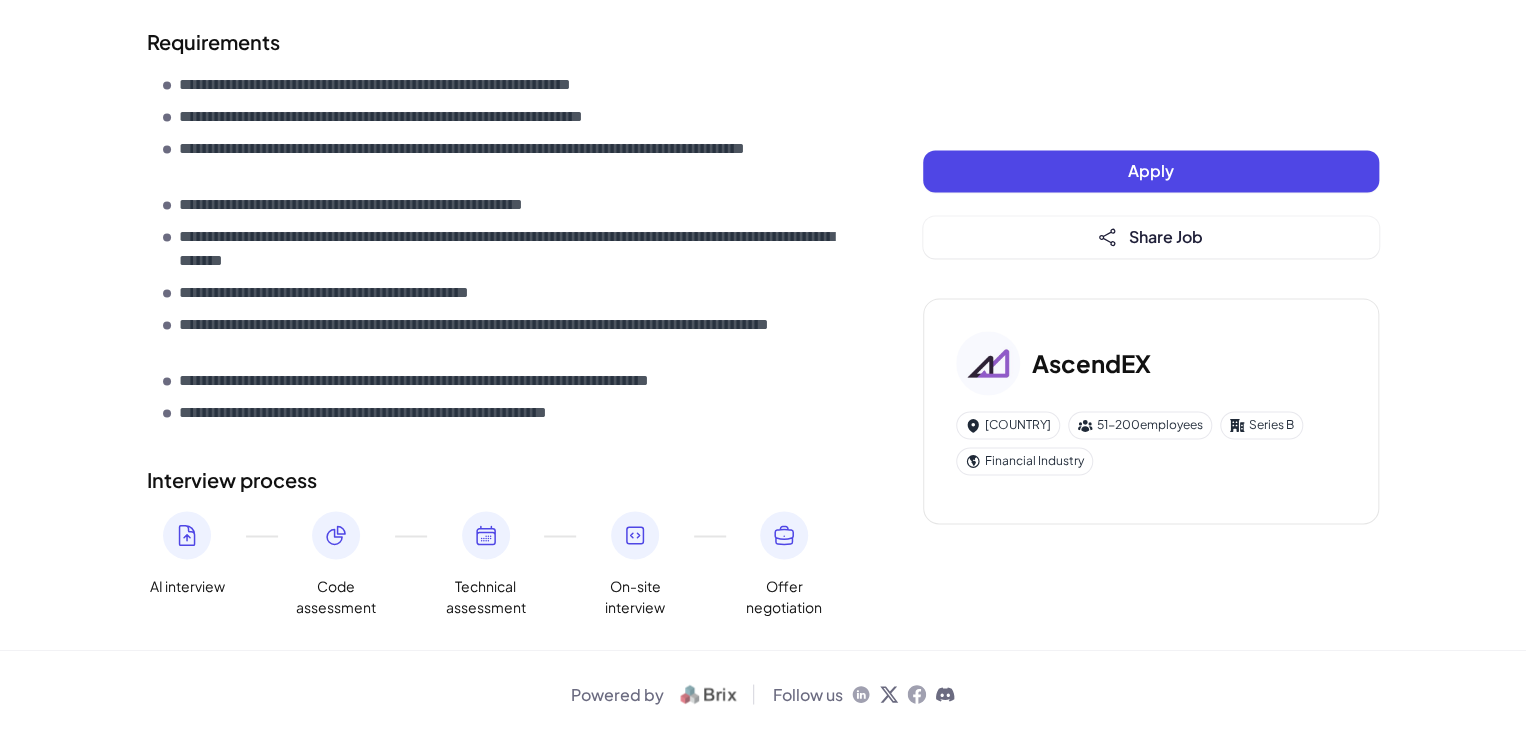 click on "Technical assessment" at bounding box center [187, 585] 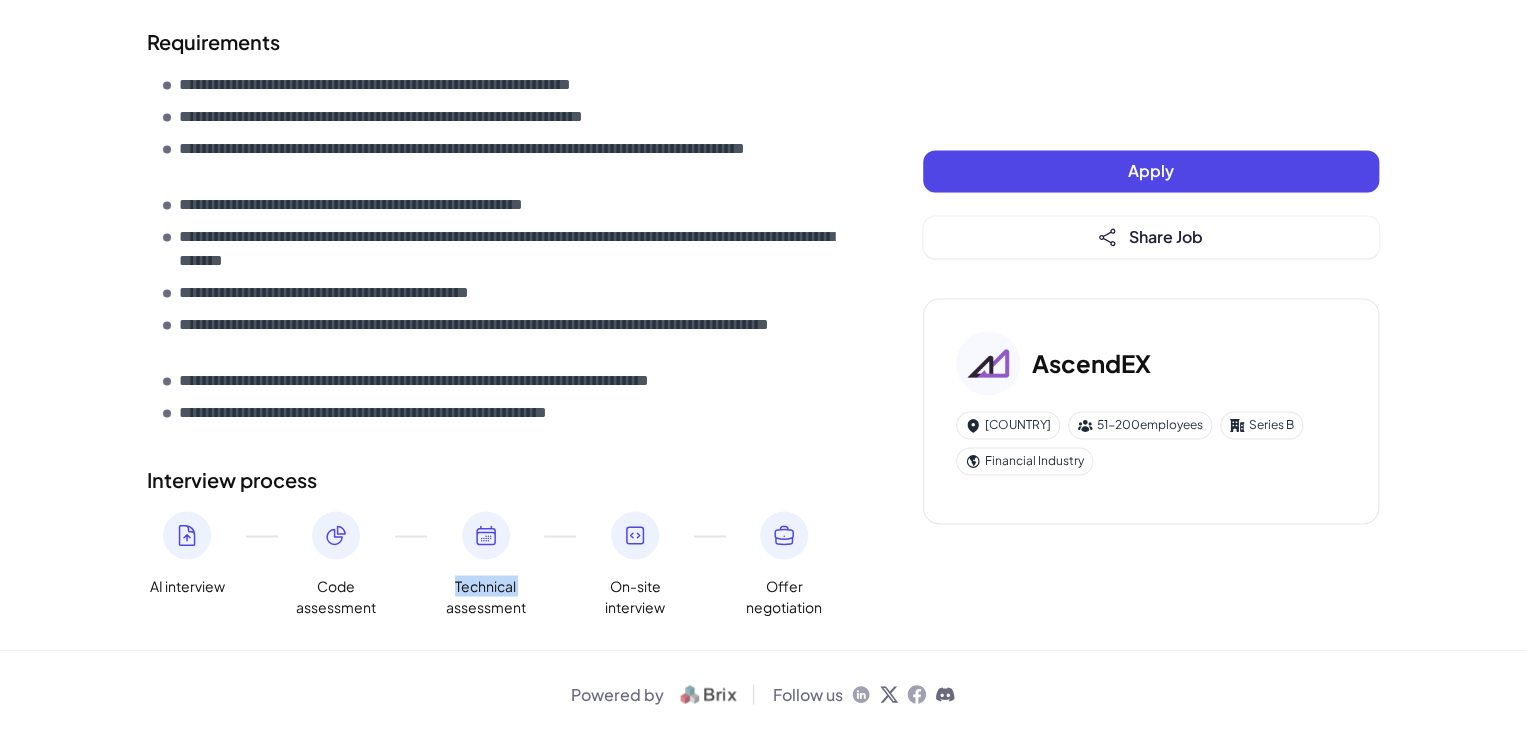 click on "Technical assessment" at bounding box center [187, 585] 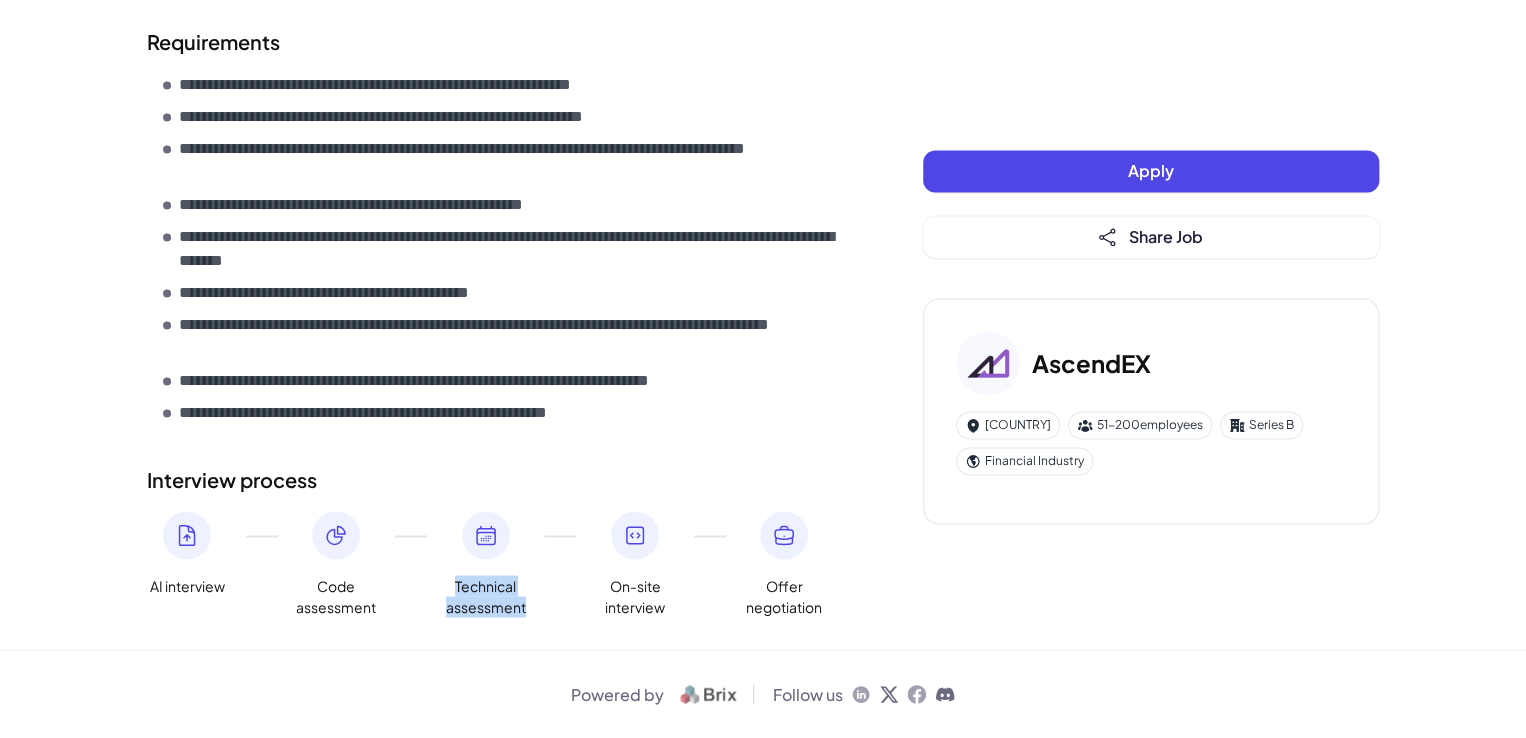 click on "Technical assessment" at bounding box center [187, 585] 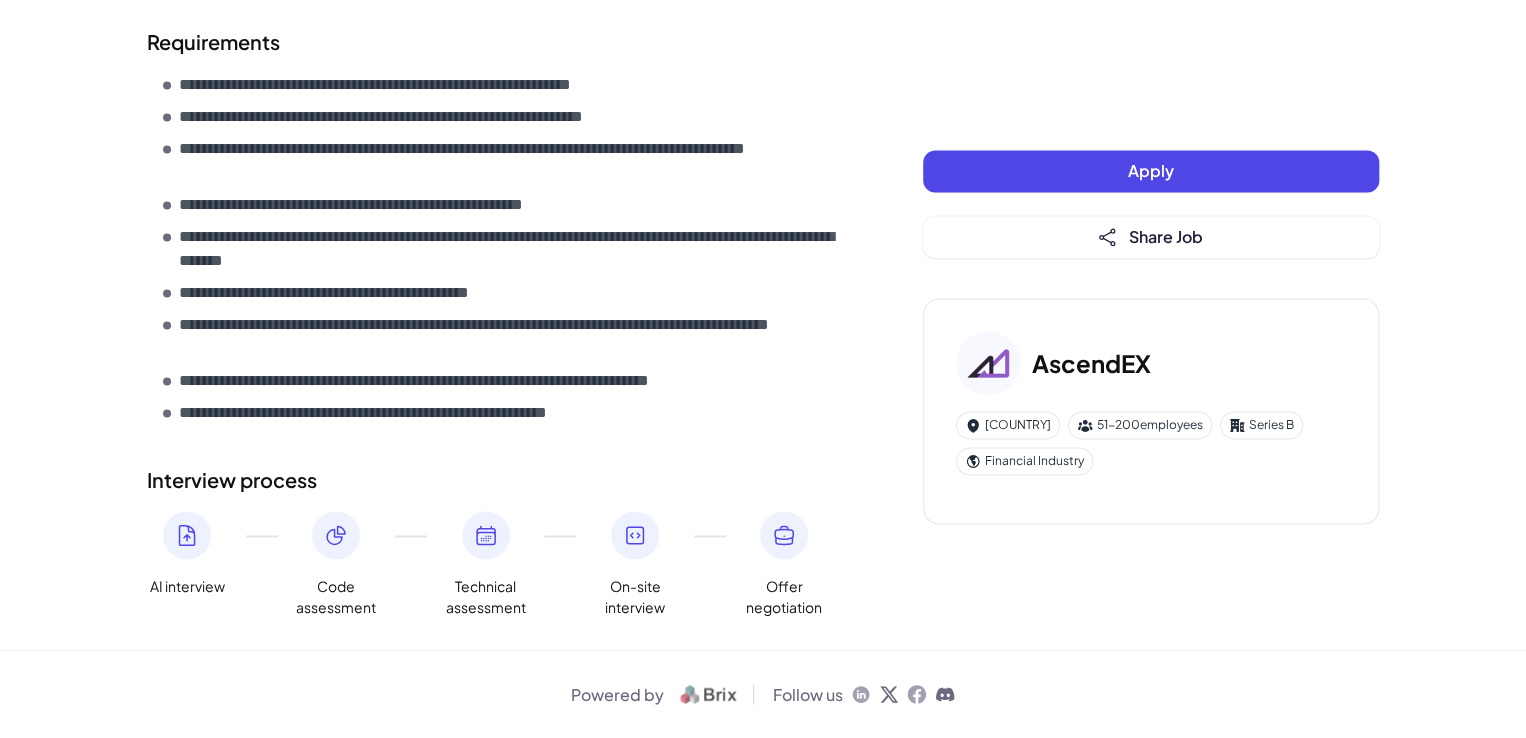 click on "On-site interview" at bounding box center [187, 585] 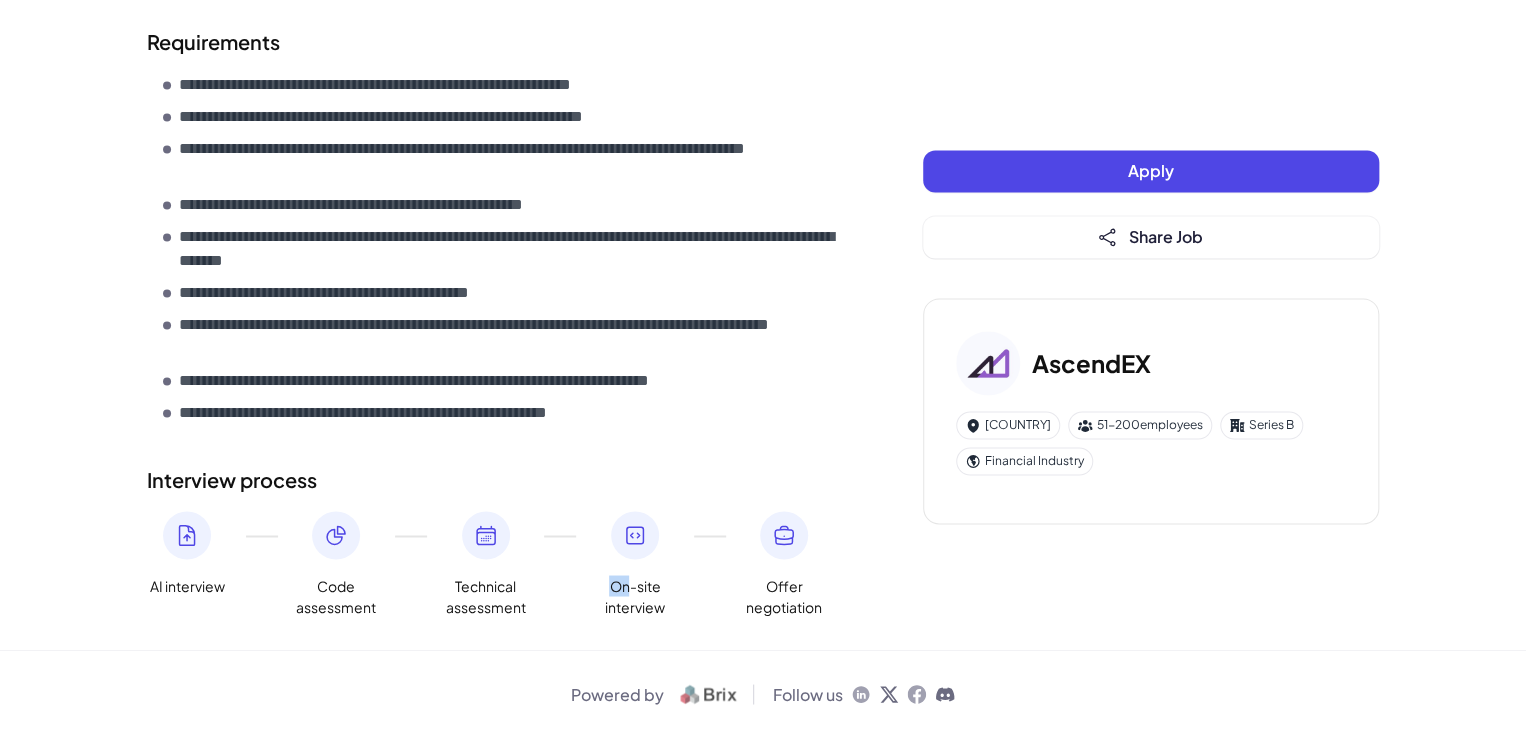 click on "On-site interview" at bounding box center [187, 585] 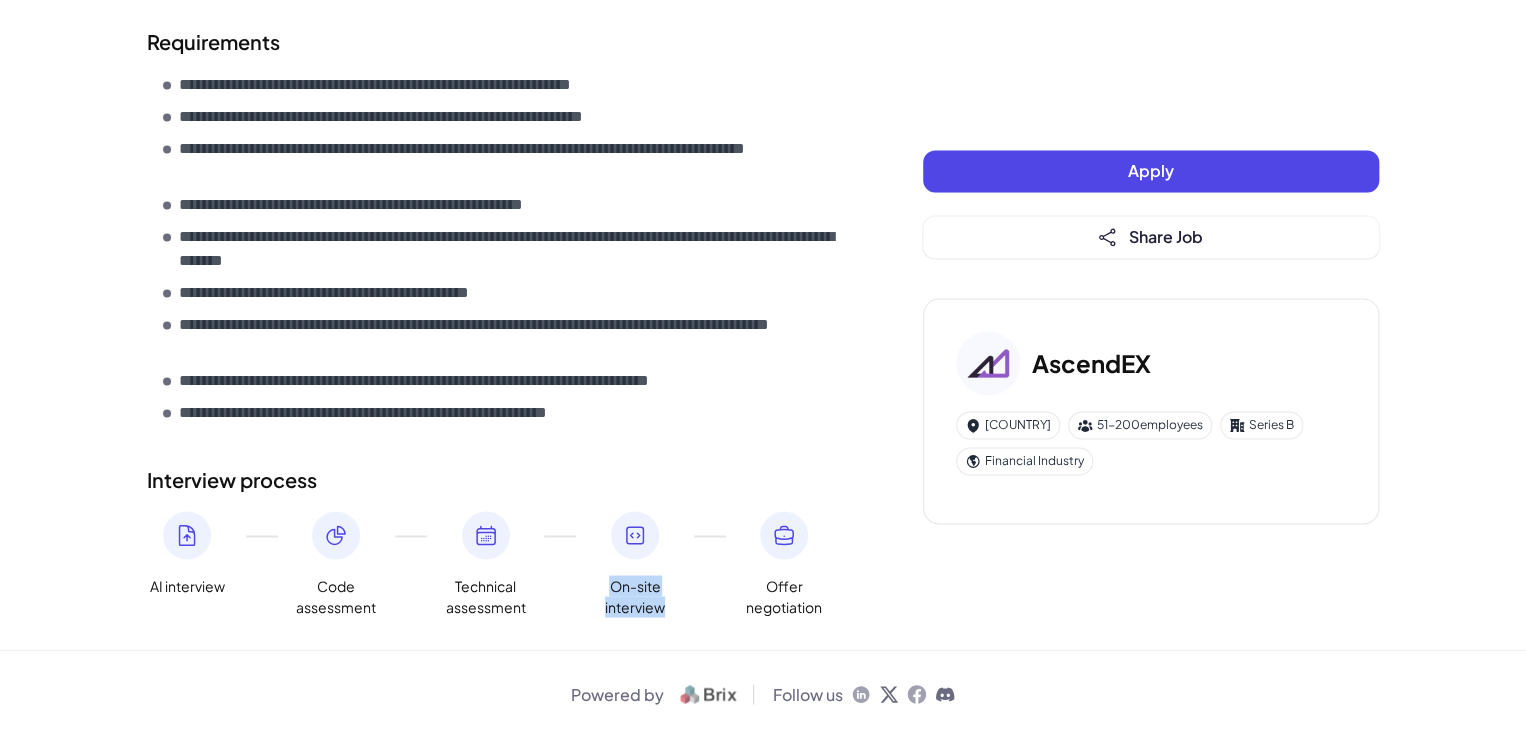 click on "On-site interview" at bounding box center [187, 585] 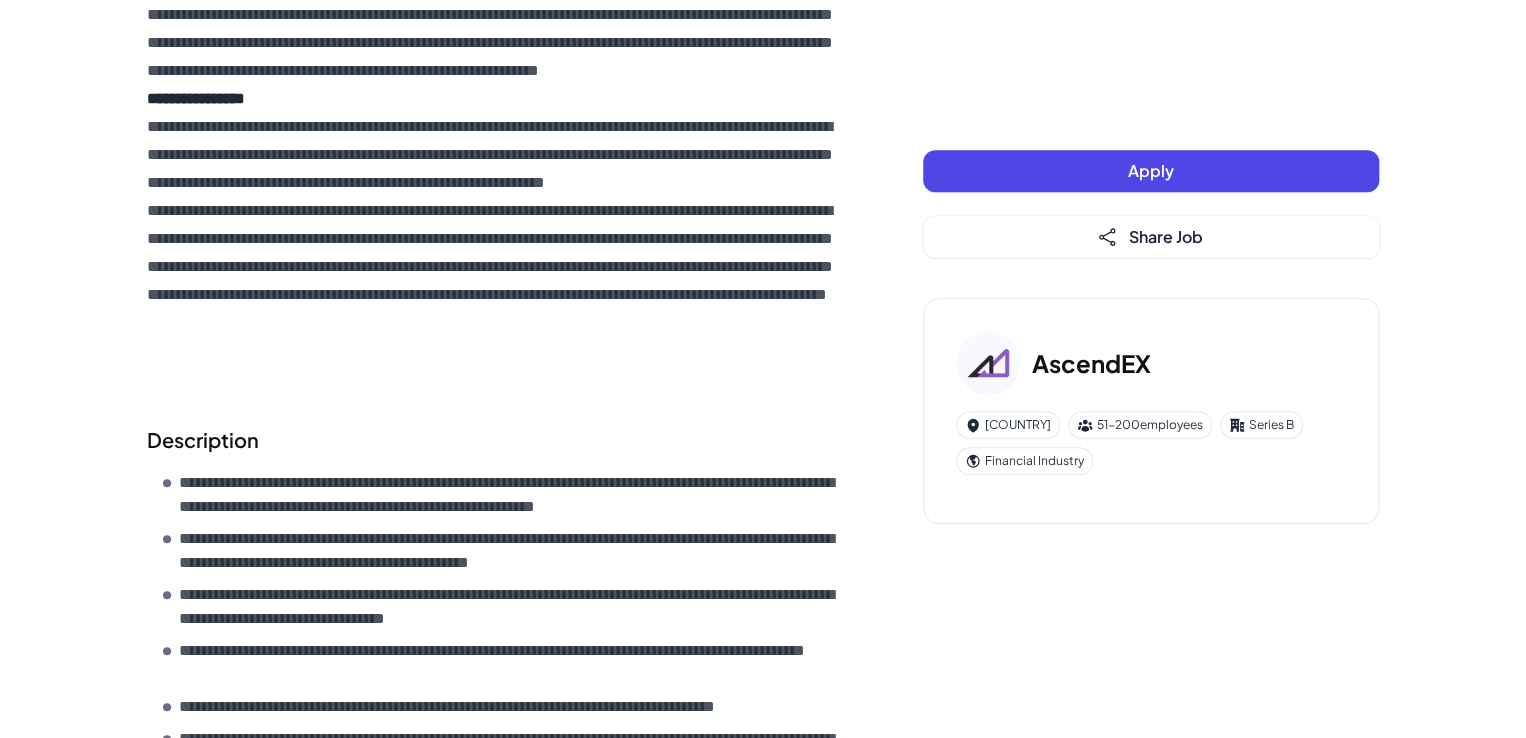 scroll, scrollTop: 113, scrollLeft: 0, axis: vertical 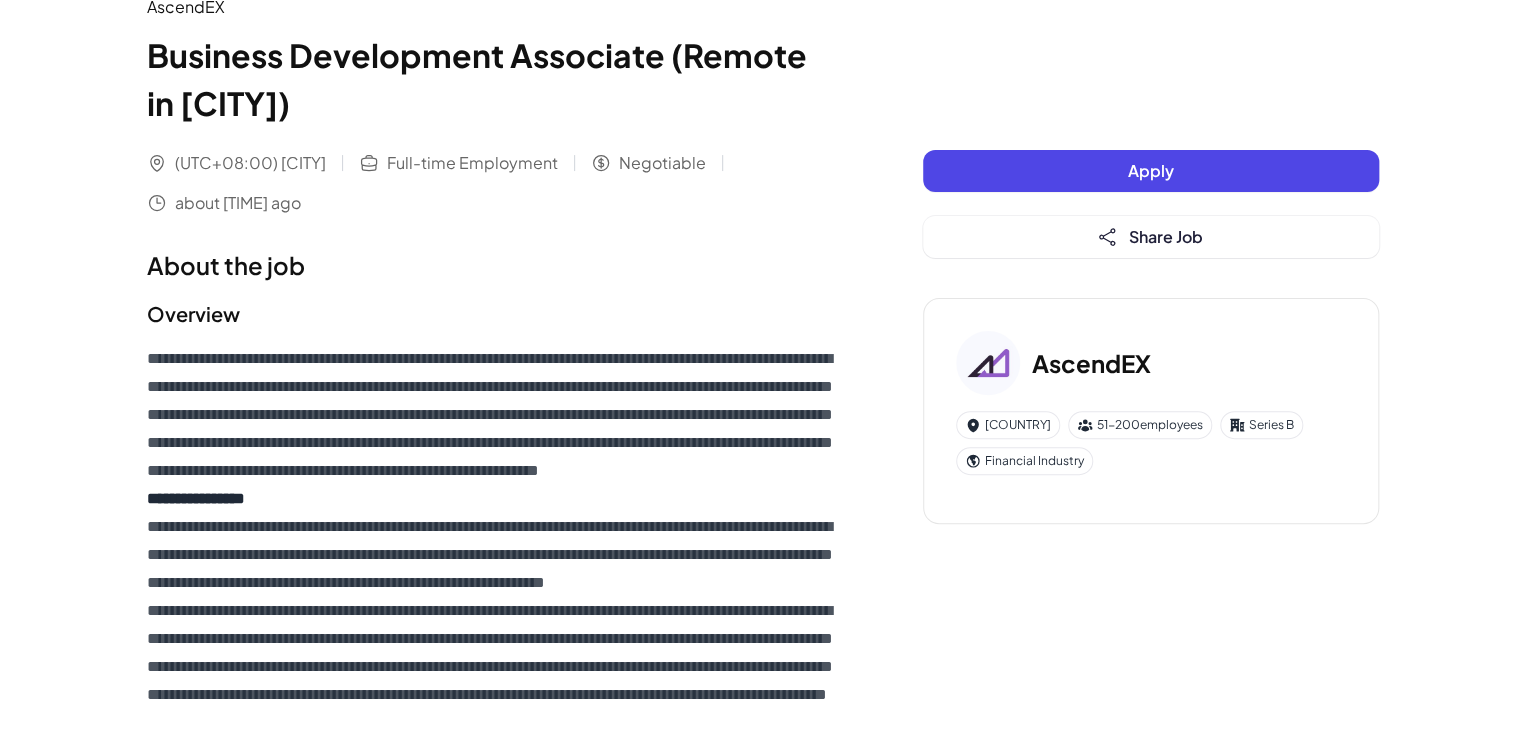 click on "(UTC+08:00) [CITY]" at bounding box center [250, 163] 